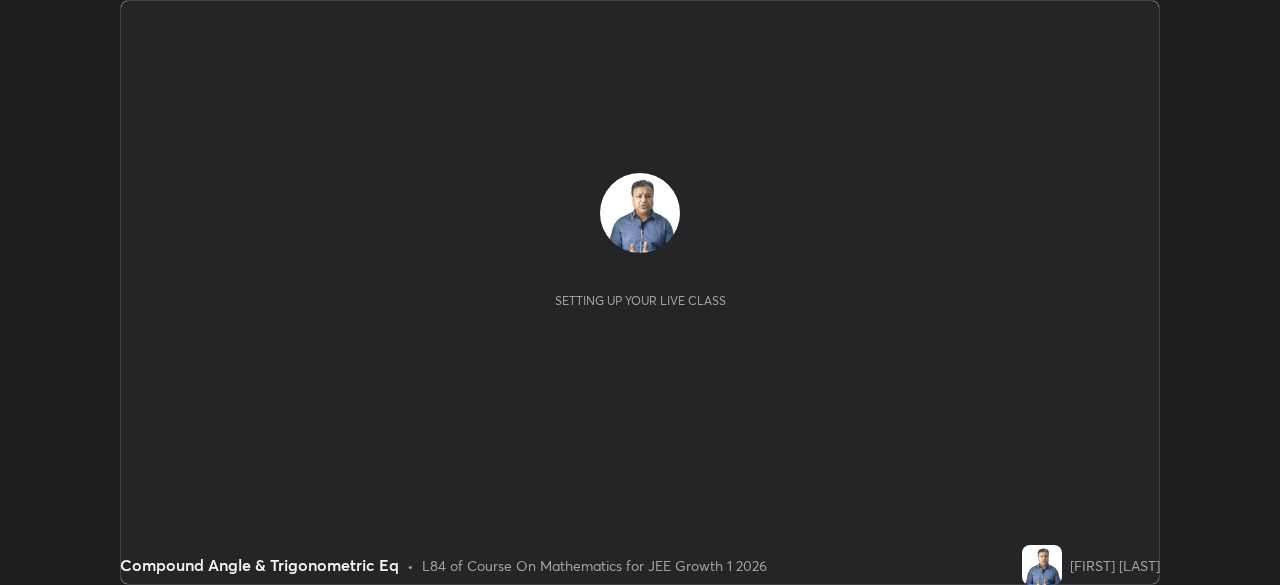 scroll, scrollTop: 0, scrollLeft: 0, axis: both 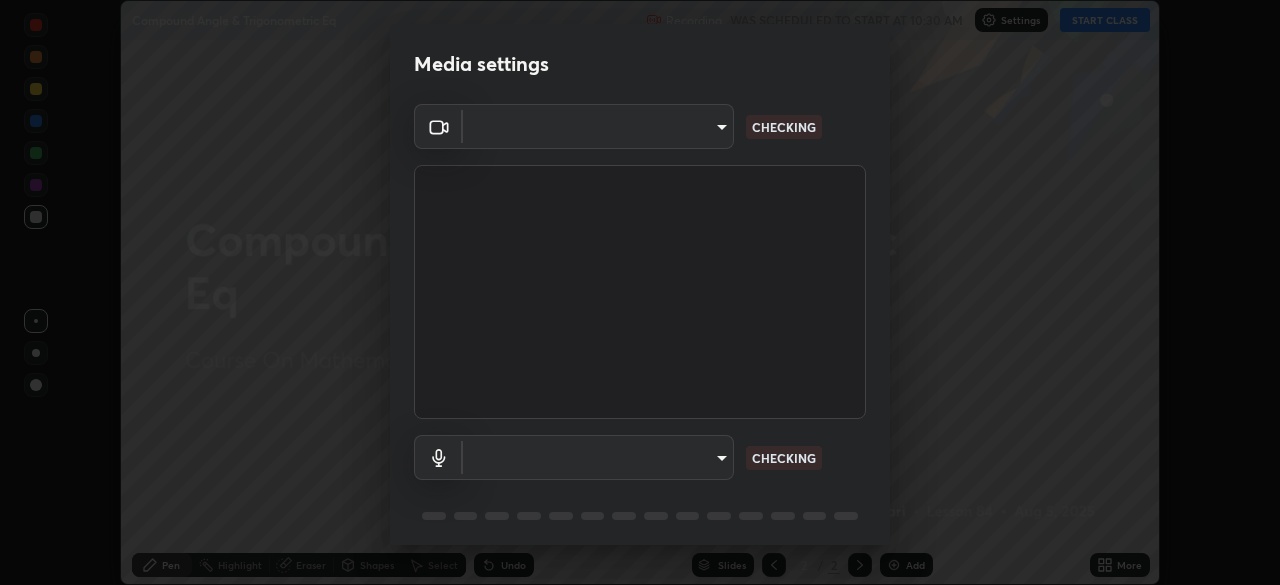 click on "Erase all Compound Angle & Trigonometric Eq Recording WAS SCHEDULED TO START AT  10:30 AM Settings START CLASS Setting up your live class Compound Angle & Trigonometric Eq • L84 of Course On Mathematics for JEE Growth 1 2026 [FIRST] [LAST] Pen Highlight Eraser Shapes Select Undo Slides 2 / 2 Add More No doubts shared Encourage your learners to ask a doubt for better clarity Report an issue Reason for reporting Buffering Chat not working Audio - Video sync issue Educator video quality low ​Attach an image Report Media settings ​CHECKING ​CHECKING 1 / 5 Next" at bounding box center [640, 292] 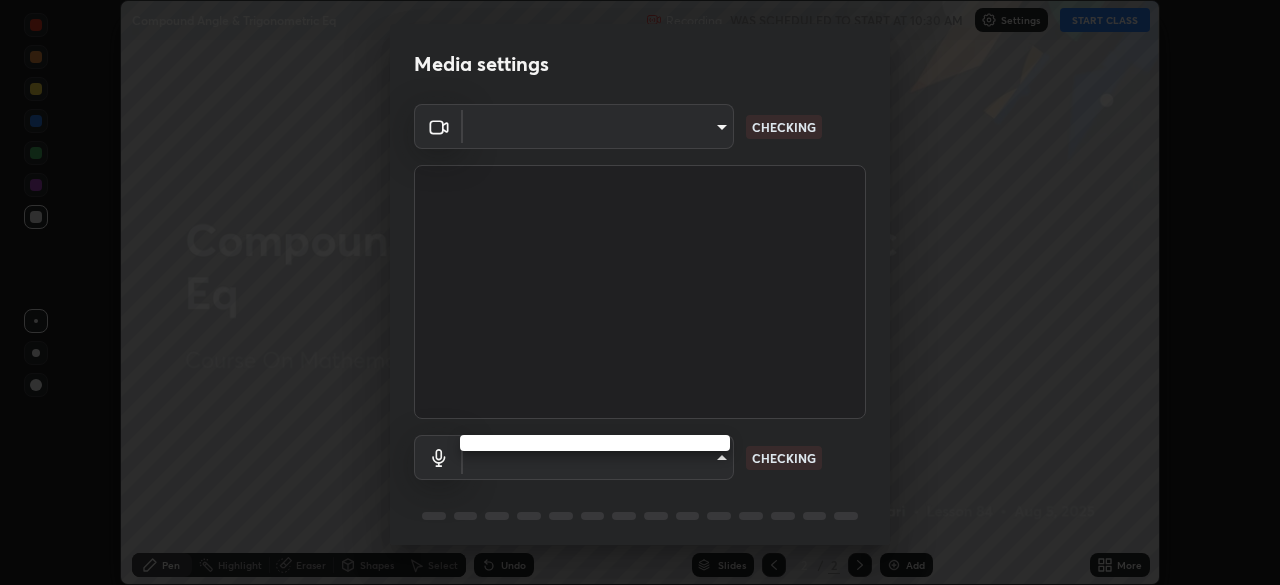 type on "b8f713a0fc2a4668ccd3874ce8ab2703f20e86d9f817921f365c1c4f78ca7a2c" 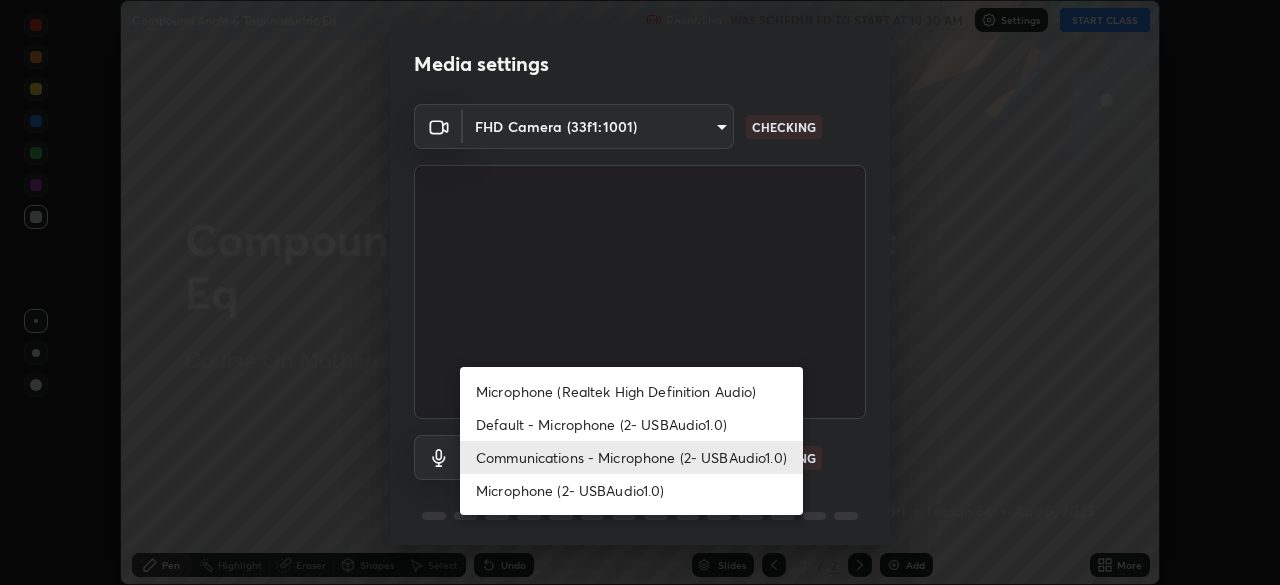 click on "Communications - Microphone (2- USBAudio1.0)" at bounding box center [631, 457] 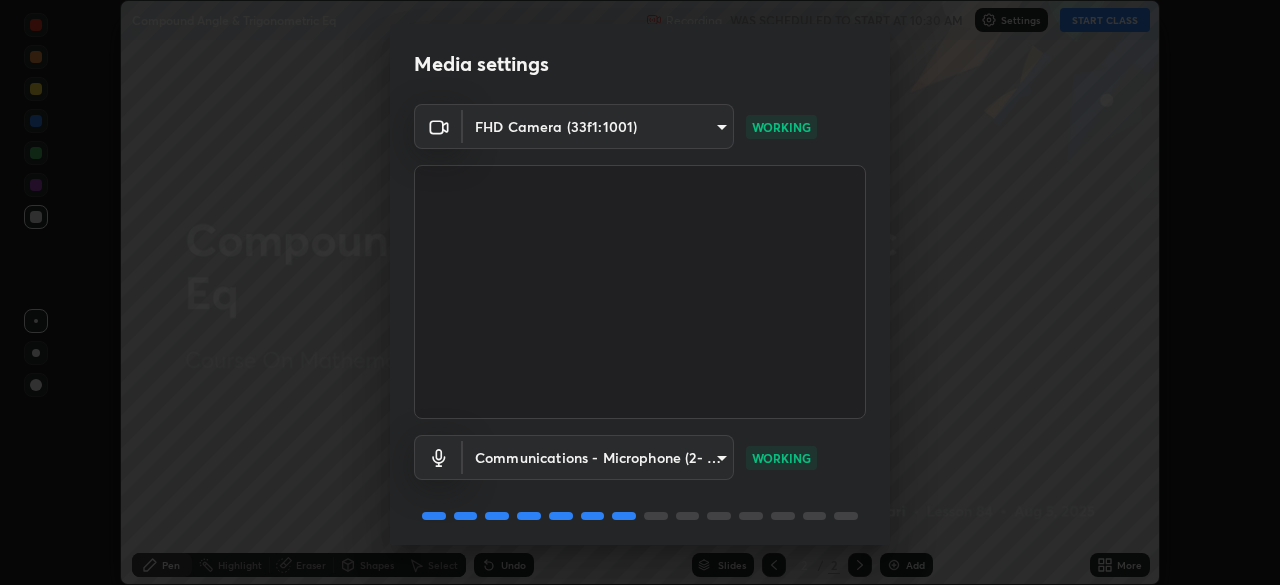 scroll, scrollTop: 71, scrollLeft: 0, axis: vertical 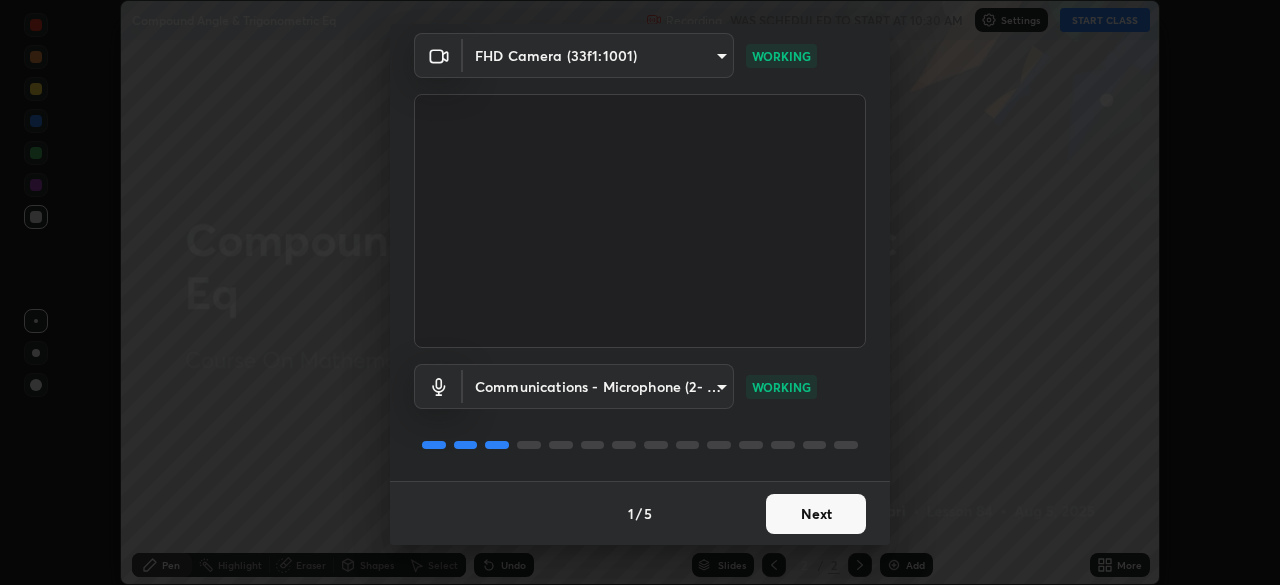 click on "Next" at bounding box center [816, 514] 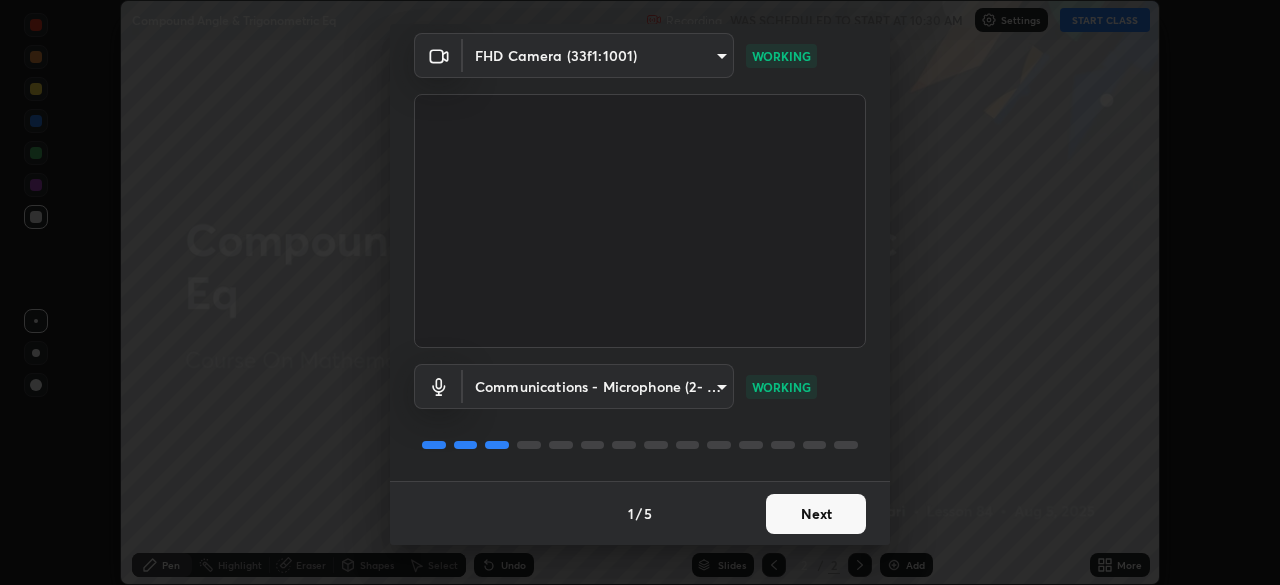 scroll, scrollTop: 0, scrollLeft: 0, axis: both 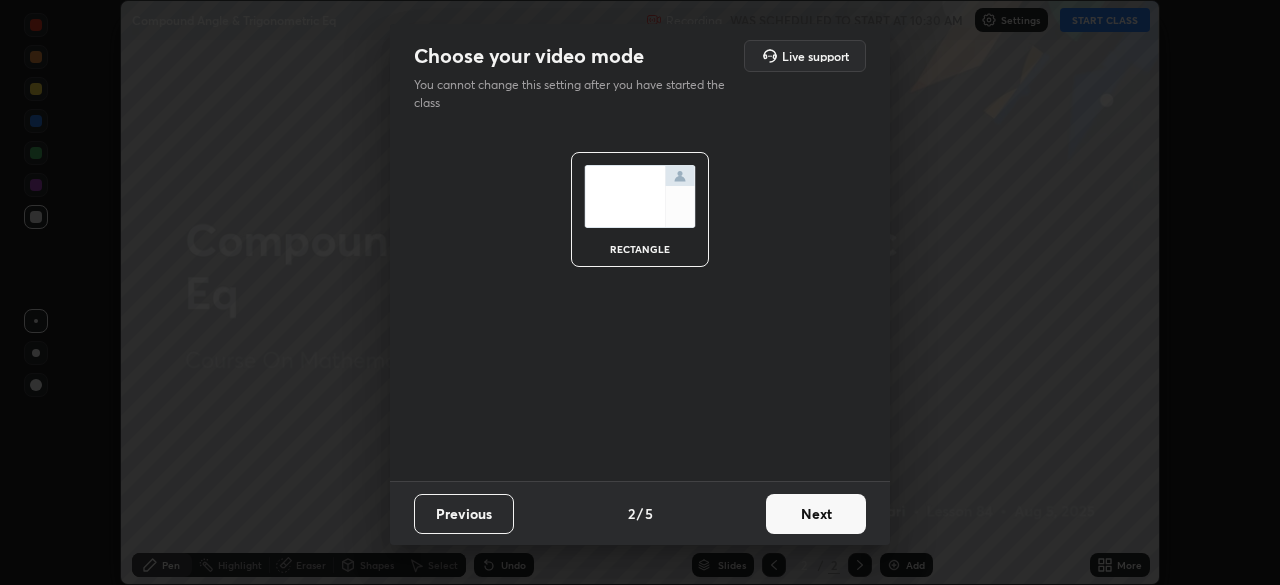 click on "Next" at bounding box center (816, 514) 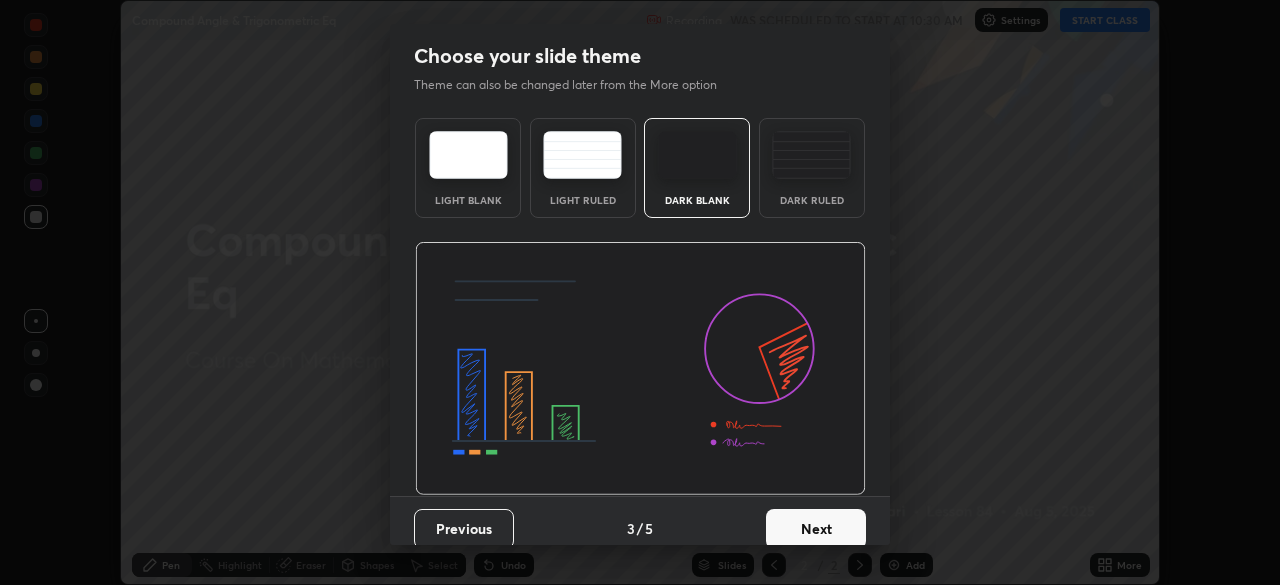 click on "Next" at bounding box center [816, 529] 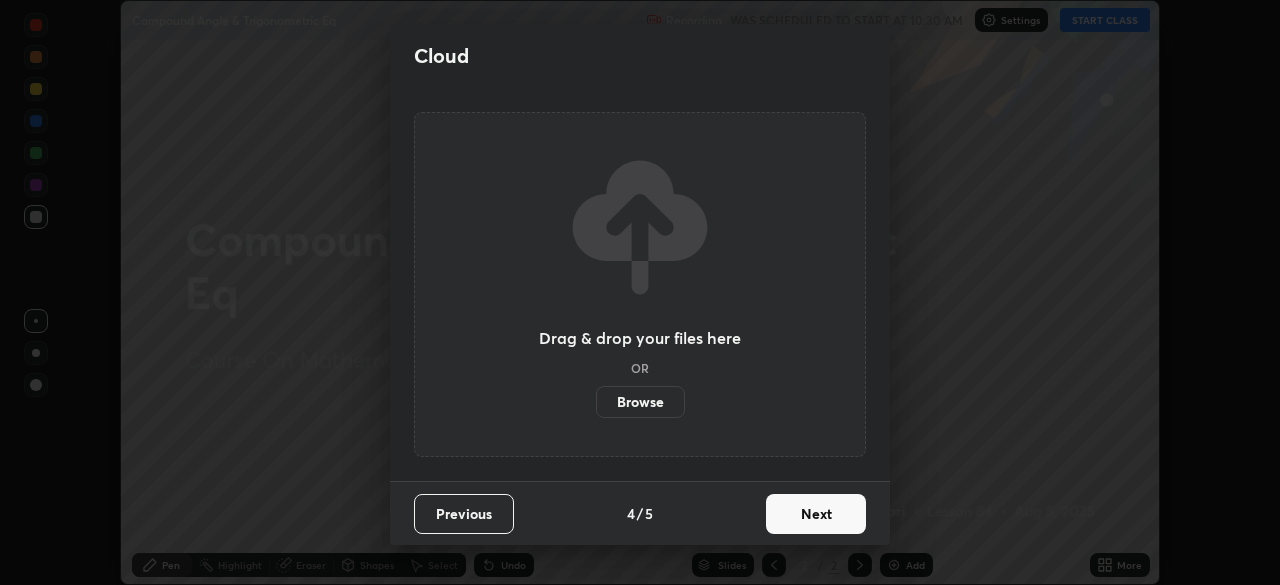 click on "Next" at bounding box center [816, 514] 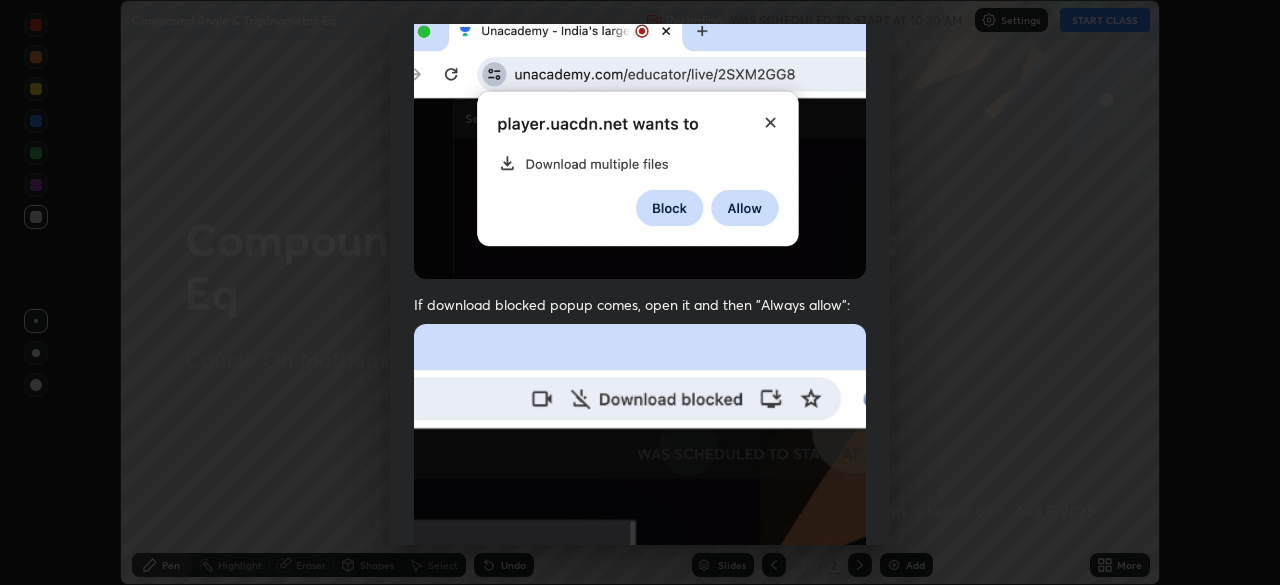 click at bounding box center (640, 542) 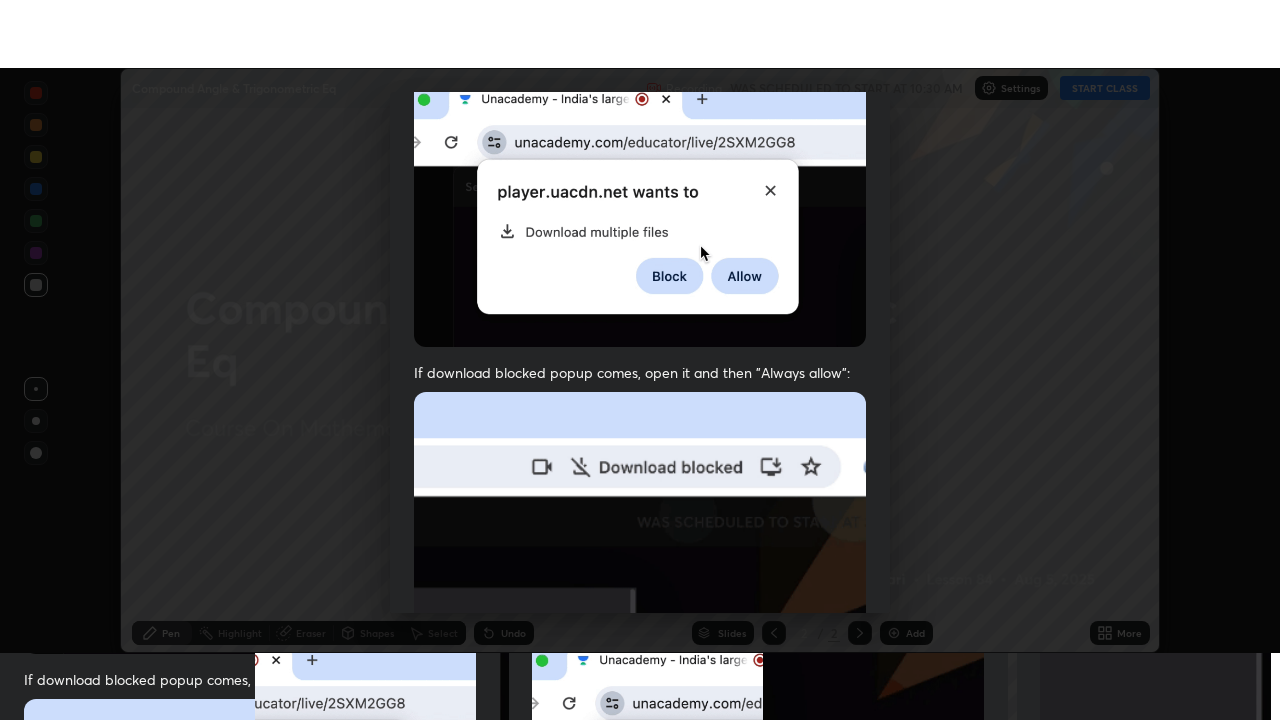 scroll, scrollTop: 479, scrollLeft: 0, axis: vertical 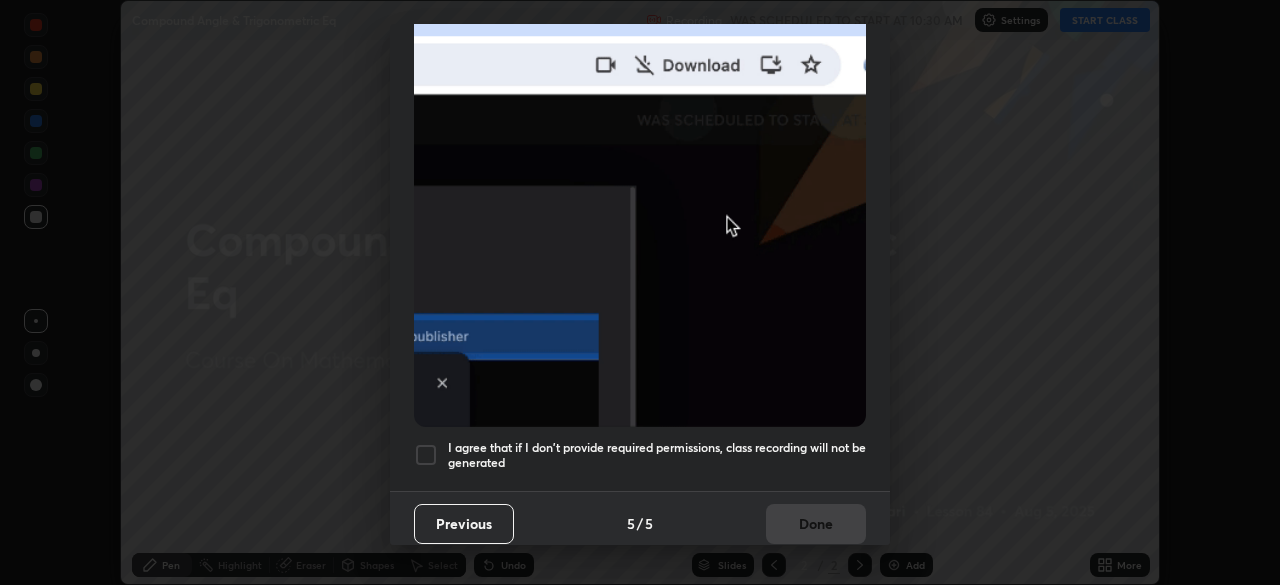 click at bounding box center (426, 455) 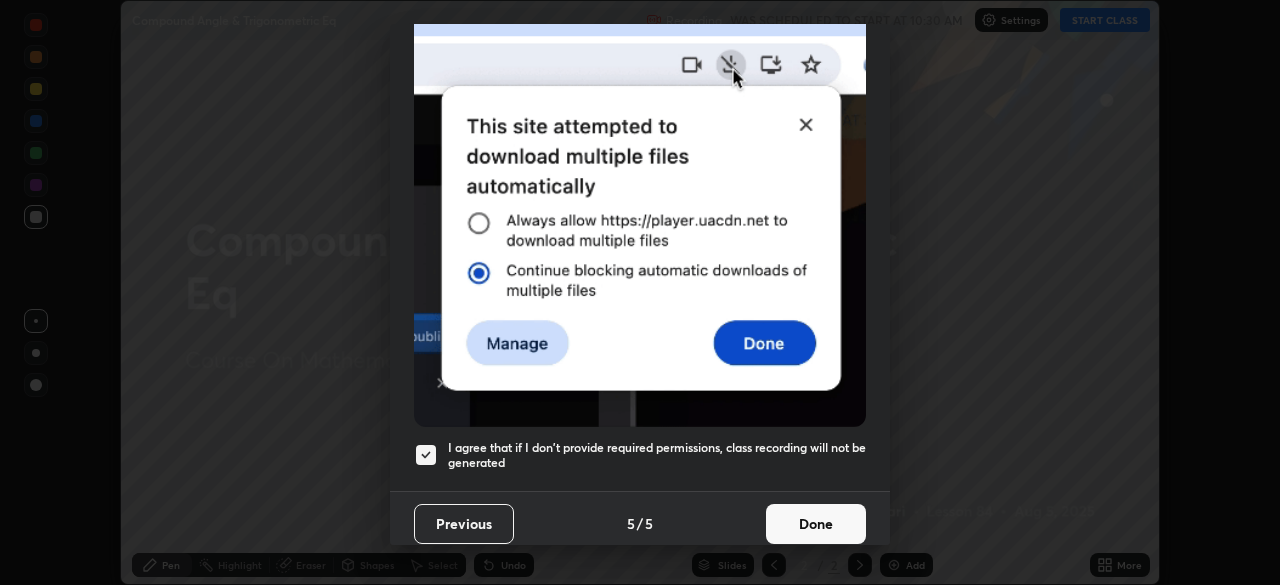 click on "Done" at bounding box center [816, 524] 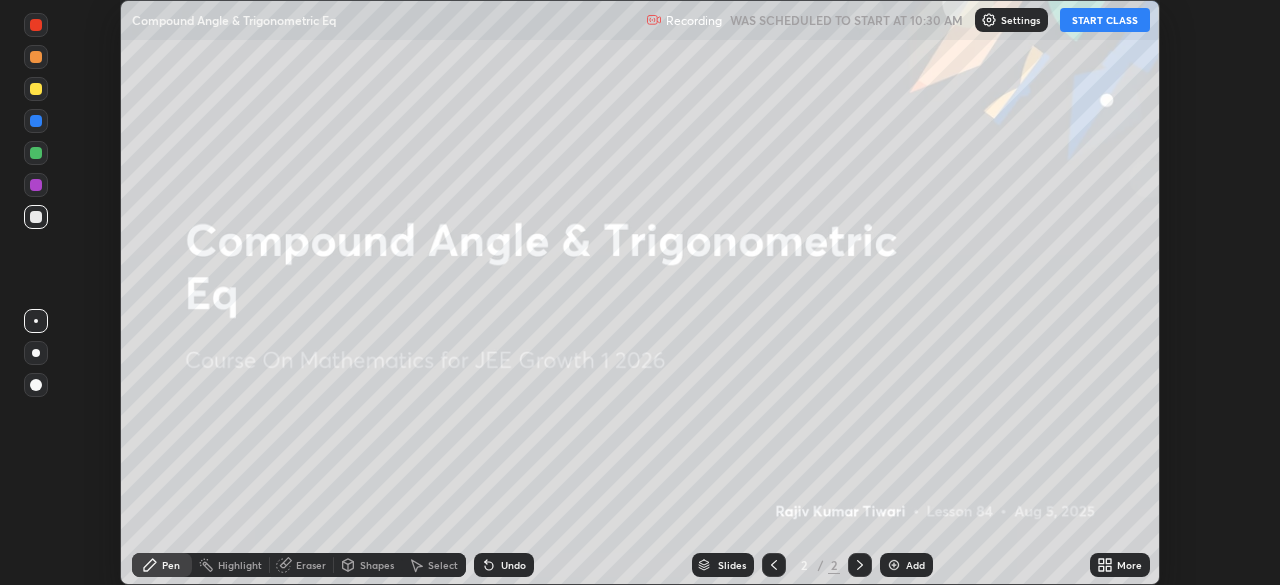 click on "START CLASS" at bounding box center [1105, 20] 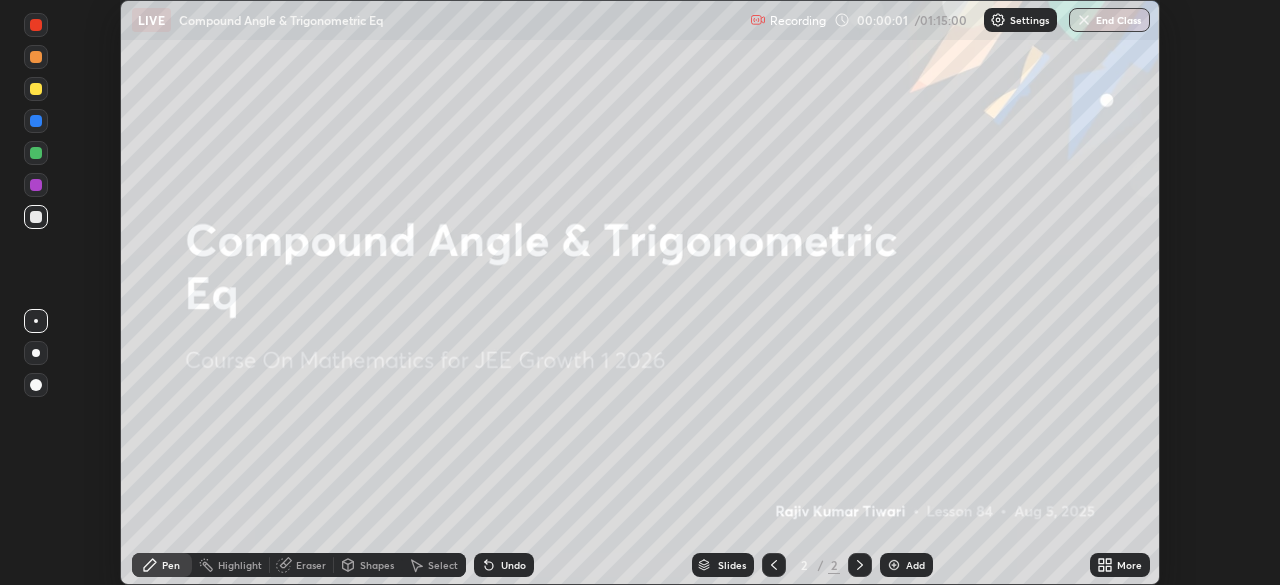 click 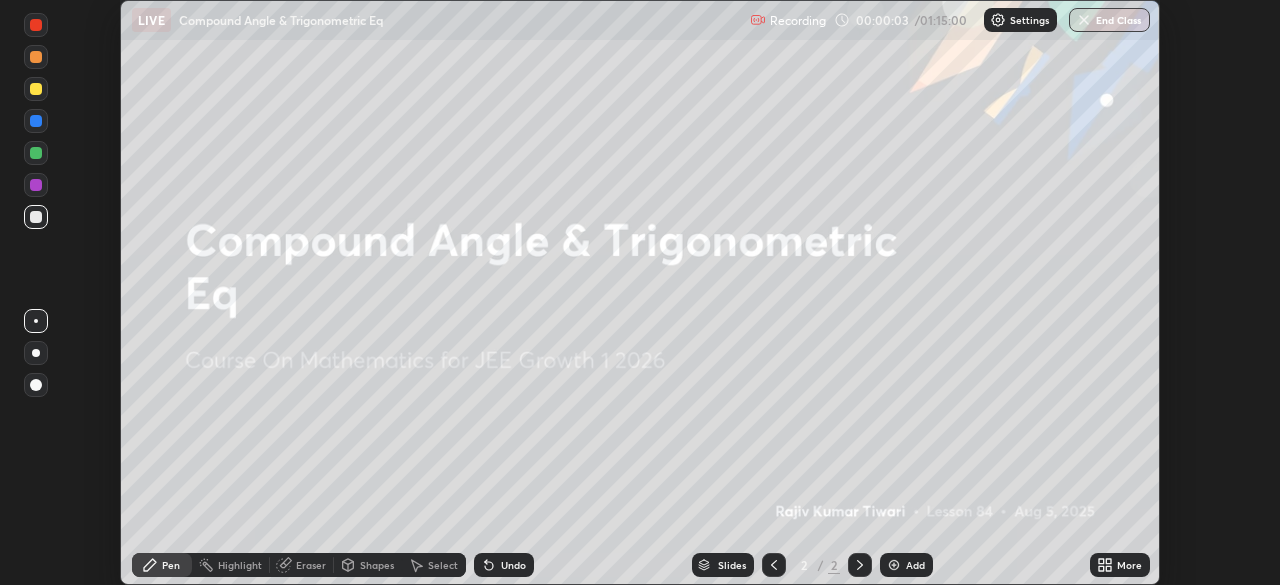 click at bounding box center [894, 565] 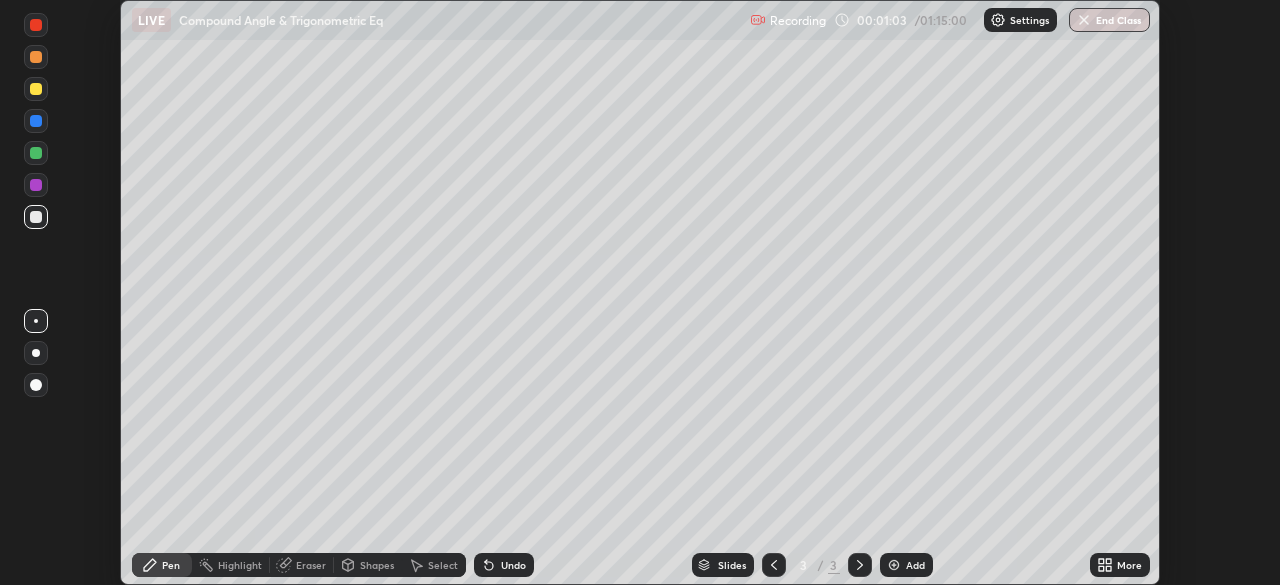 click 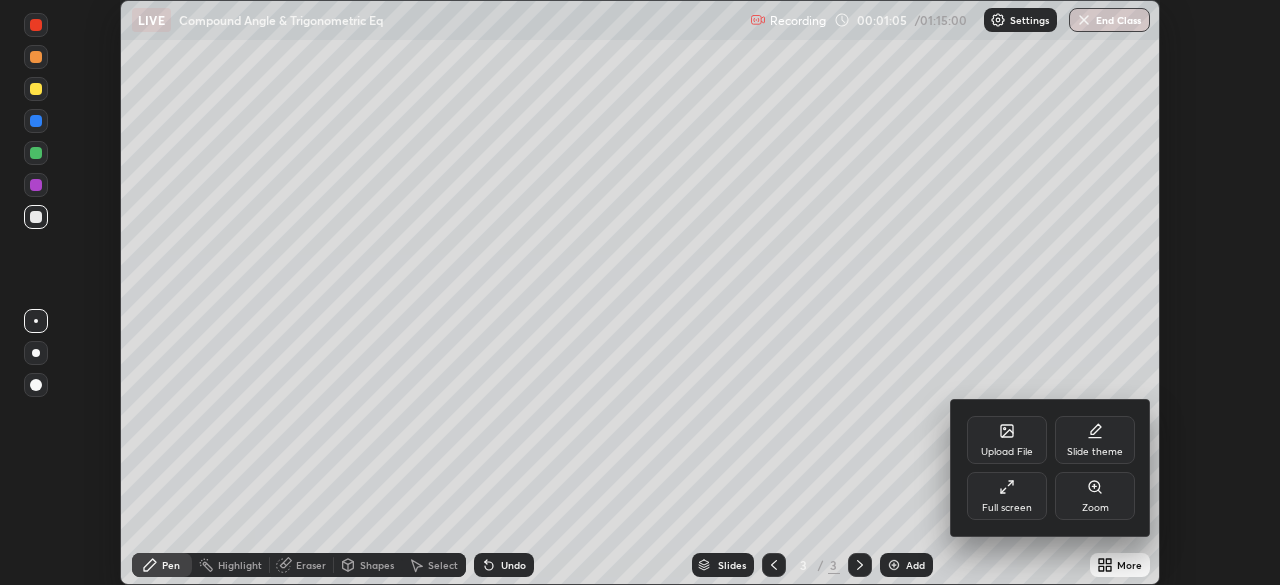 click 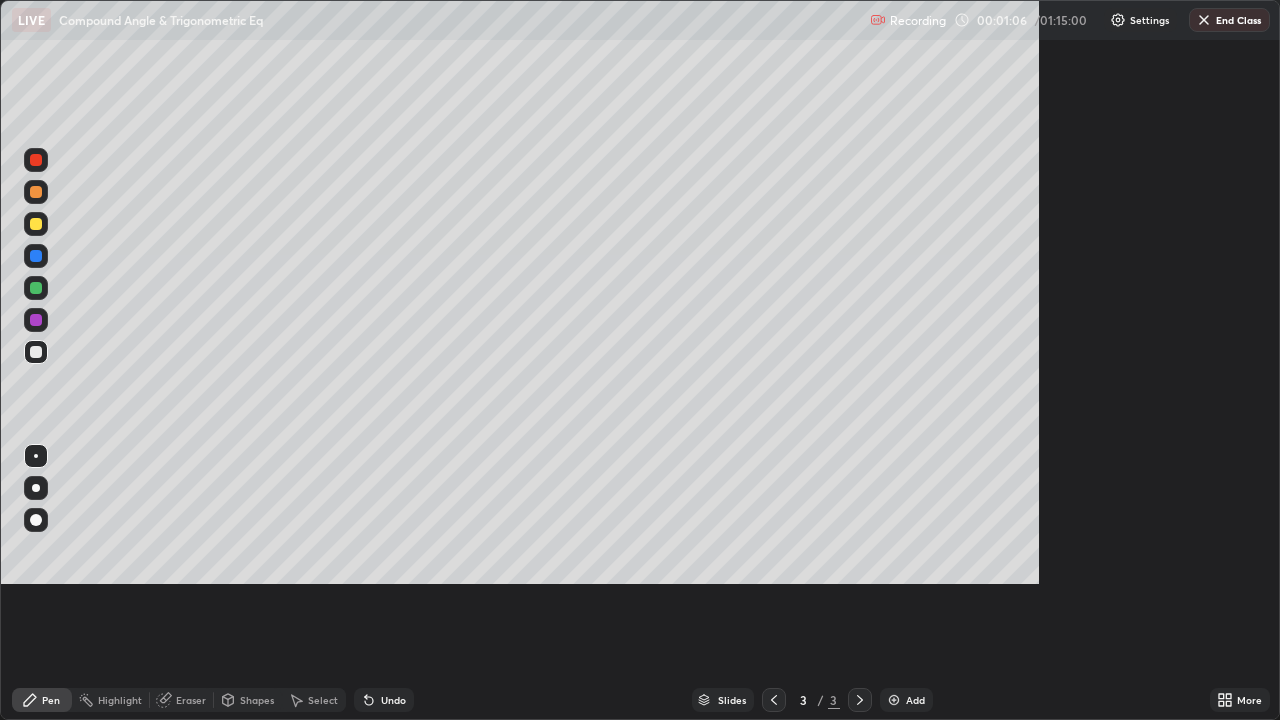 scroll, scrollTop: 99280, scrollLeft: 98720, axis: both 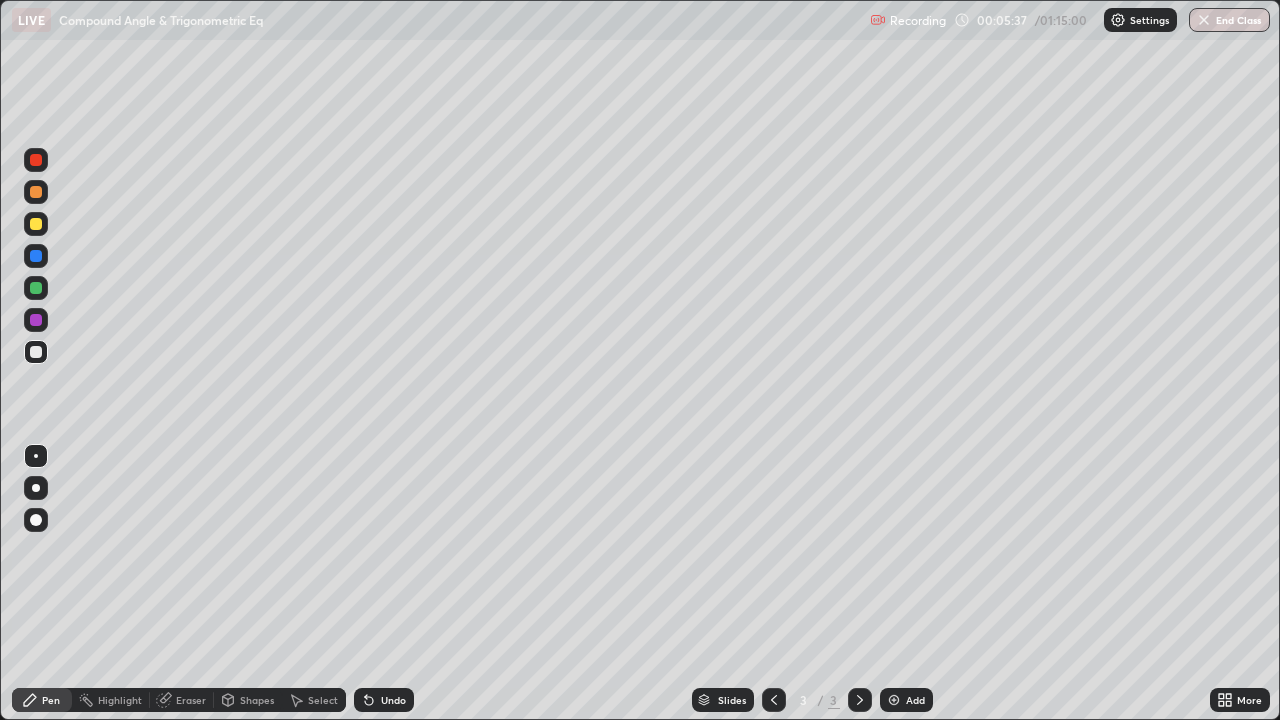 click on "Eraser" at bounding box center (191, 700) 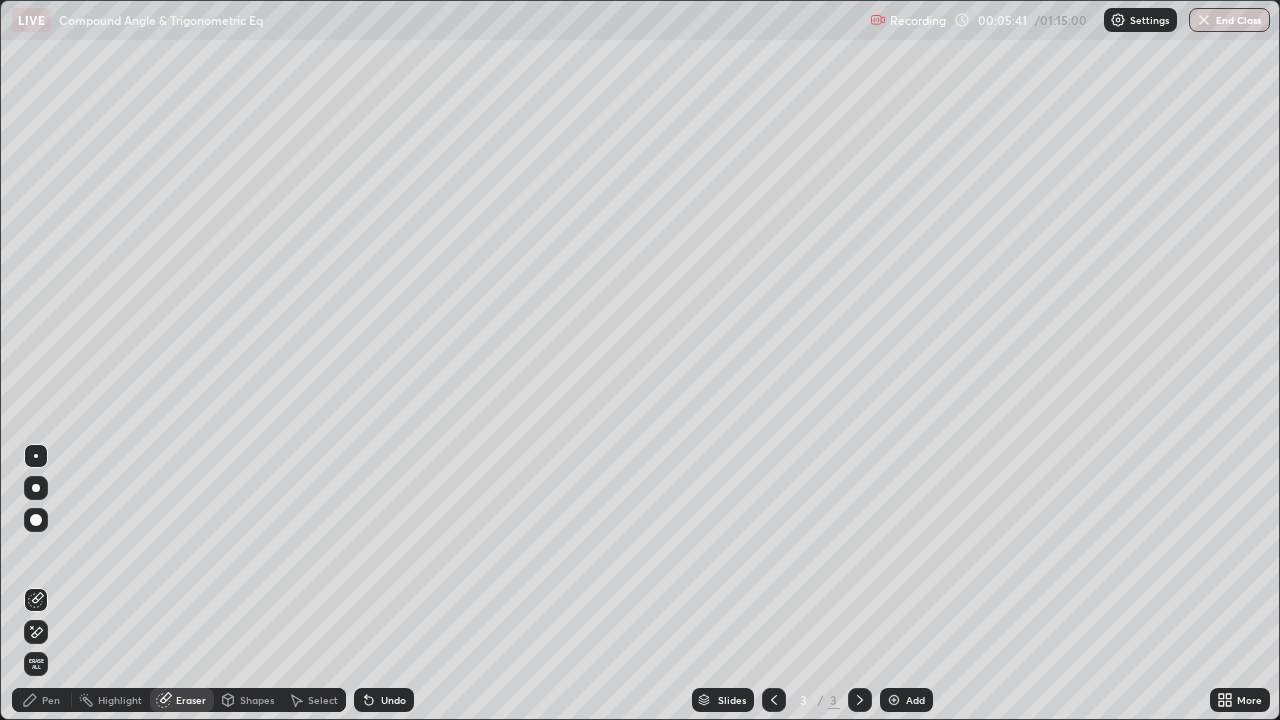 click on "Pen" at bounding box center (51, 700) 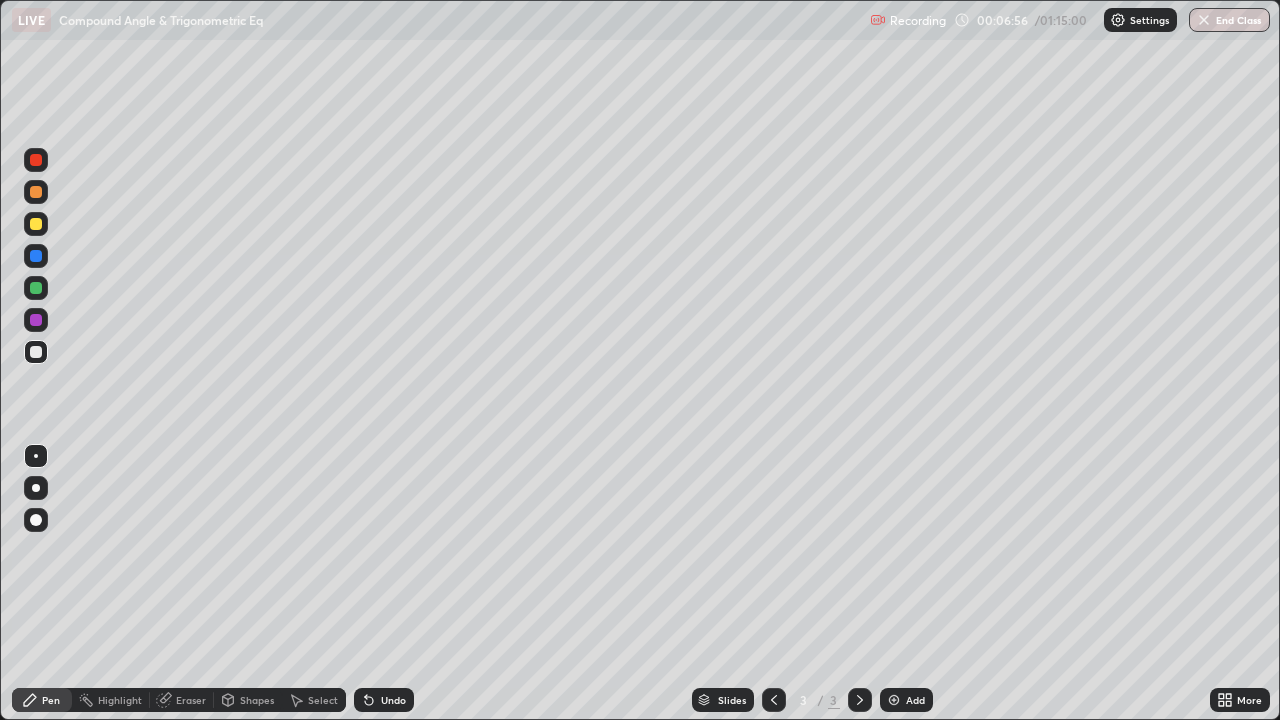 click at bounding box center (36, 160) 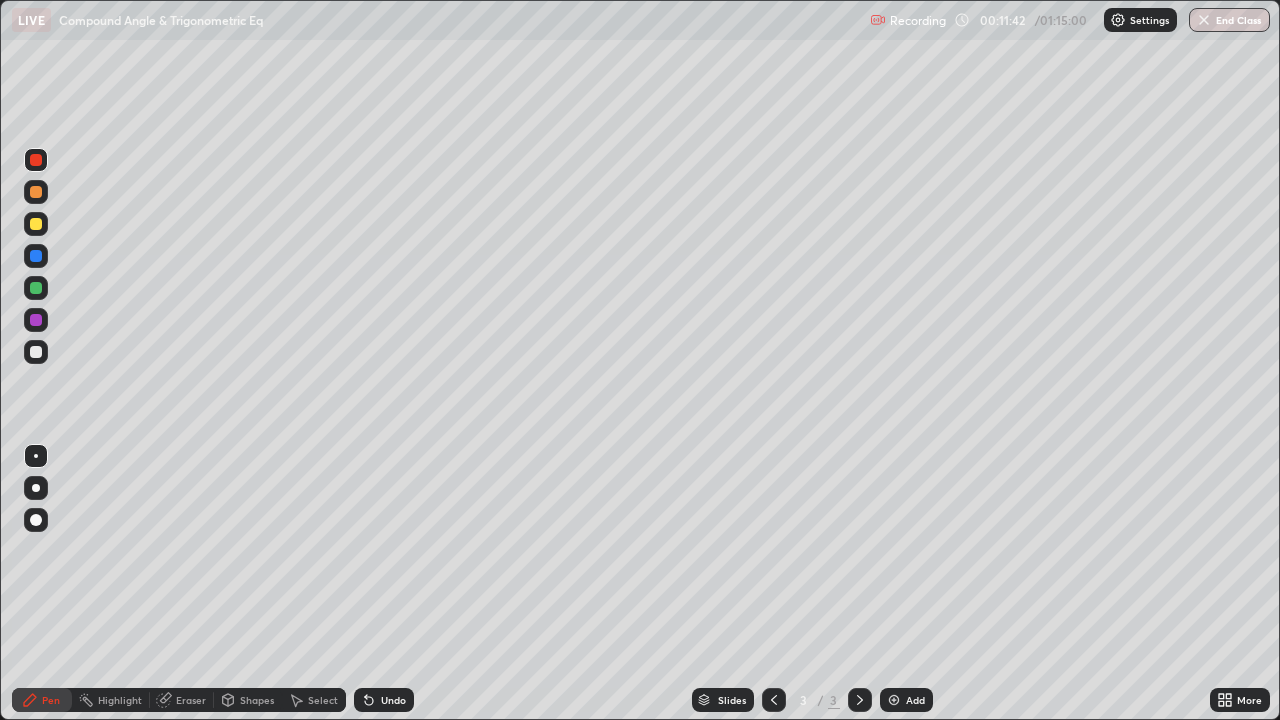 click on "Add" at bounding box center (915, 700) 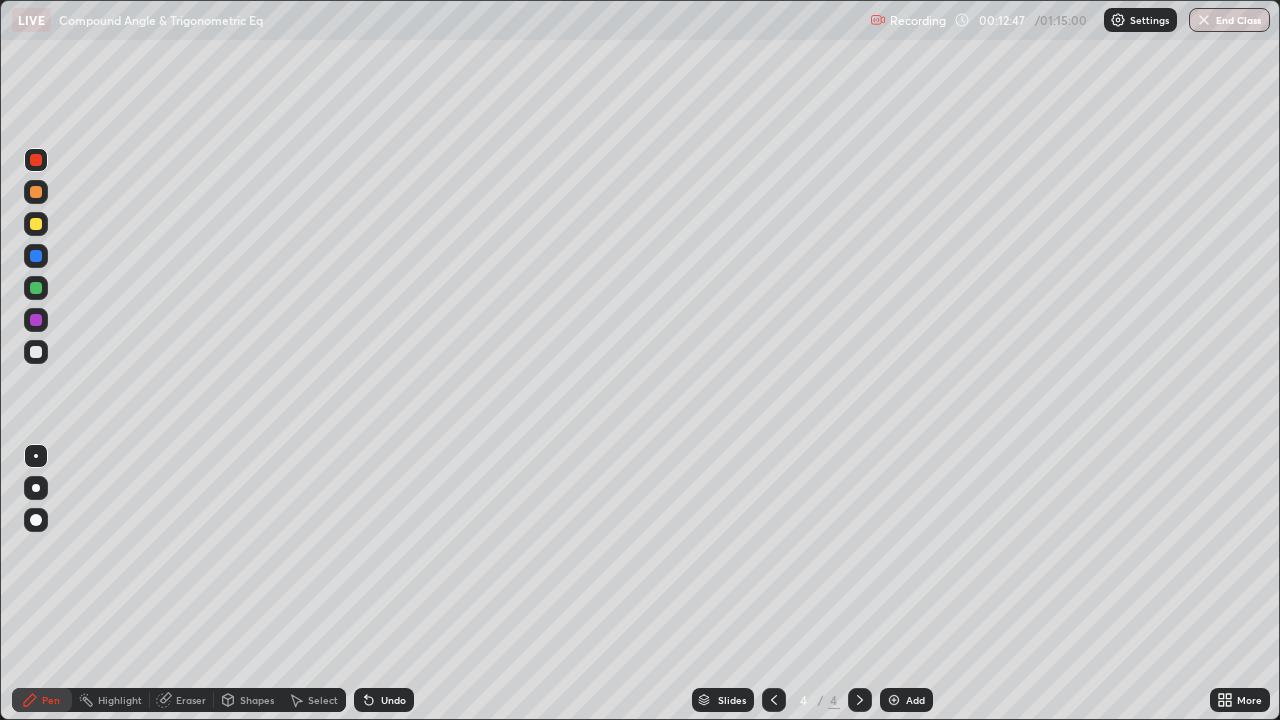 click on "Add" at bounding box center (906, 700) 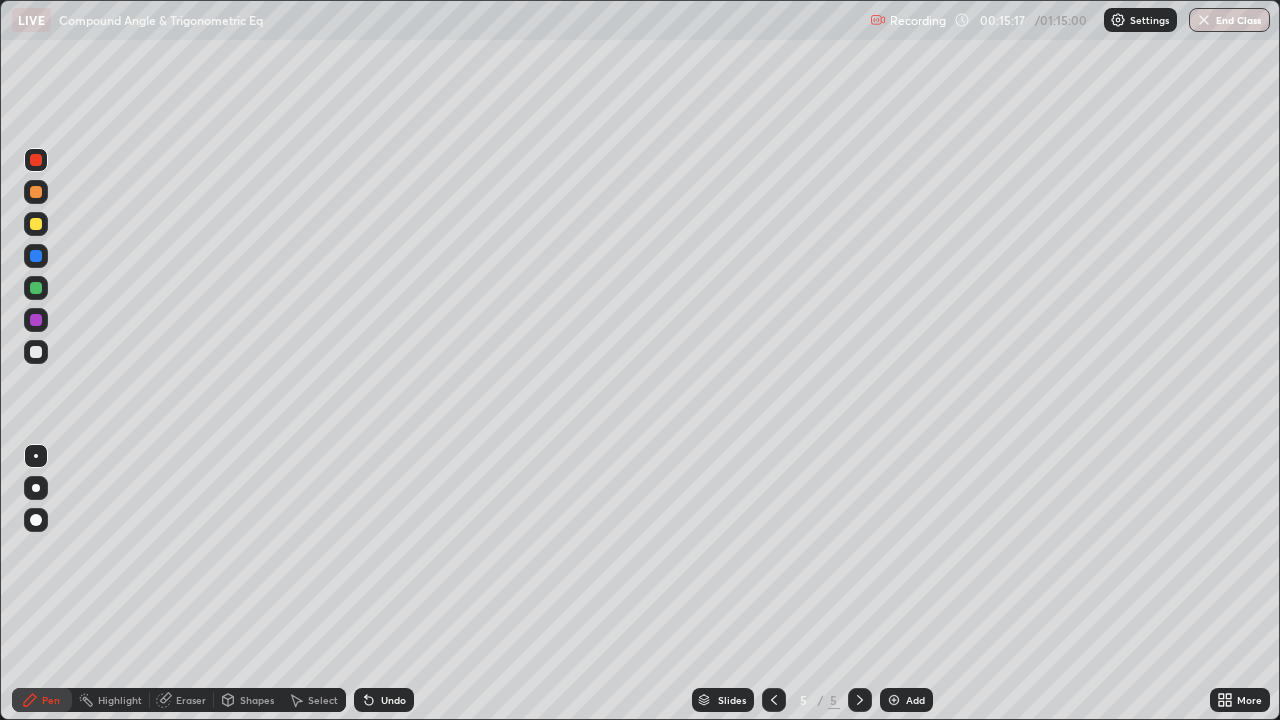 click on "Setting up your live class" at bounding box center [640, 360] 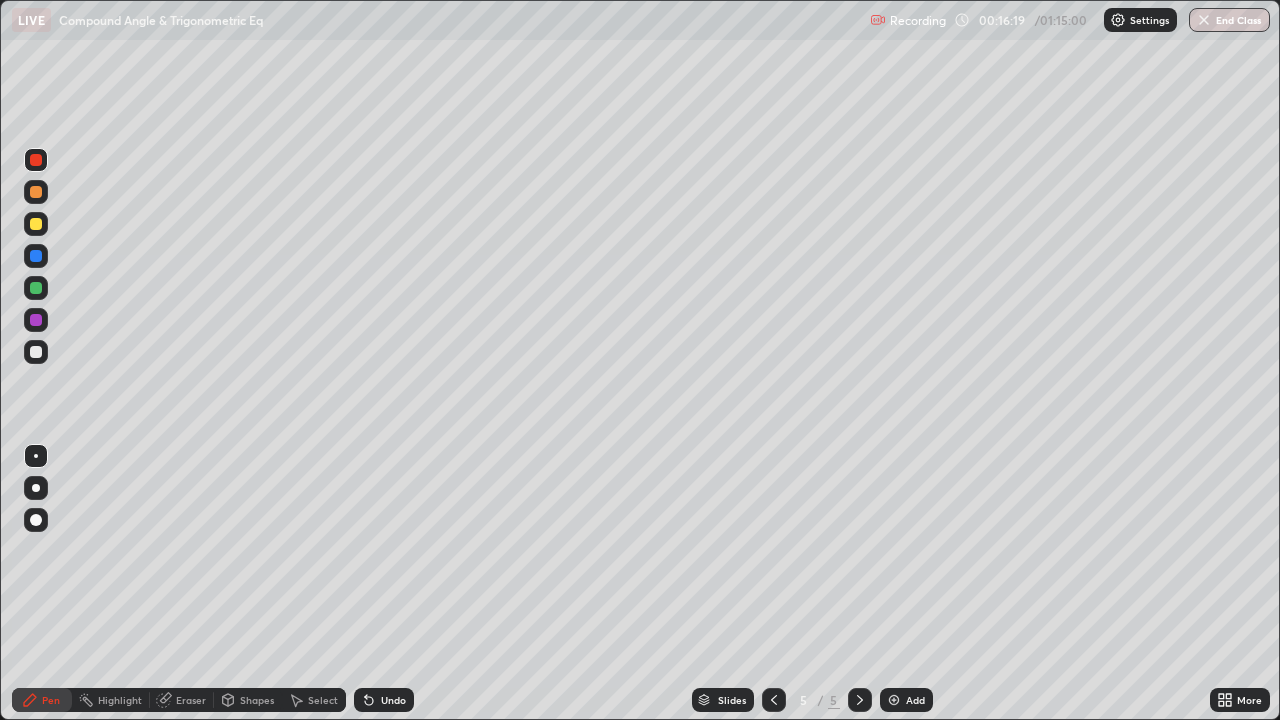 click on "Eraser" at bounding box center (191, 700) 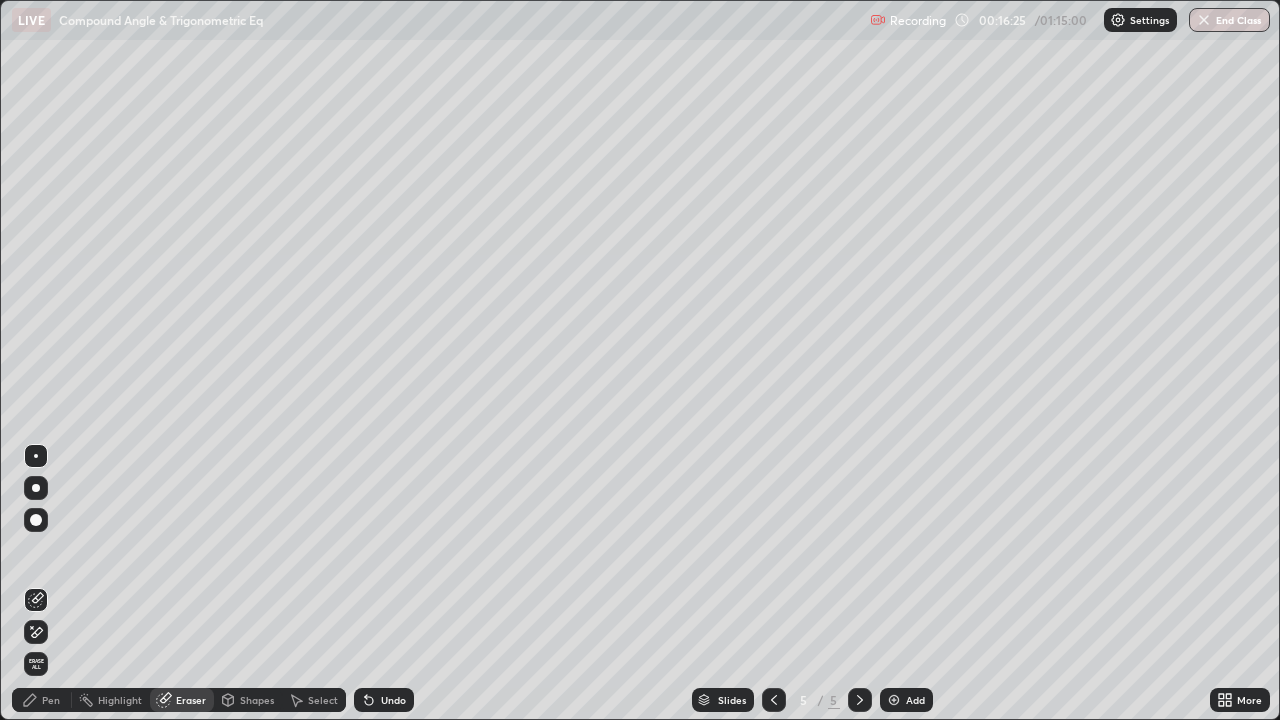 click on "Pen" at bounding box center (51, 700) 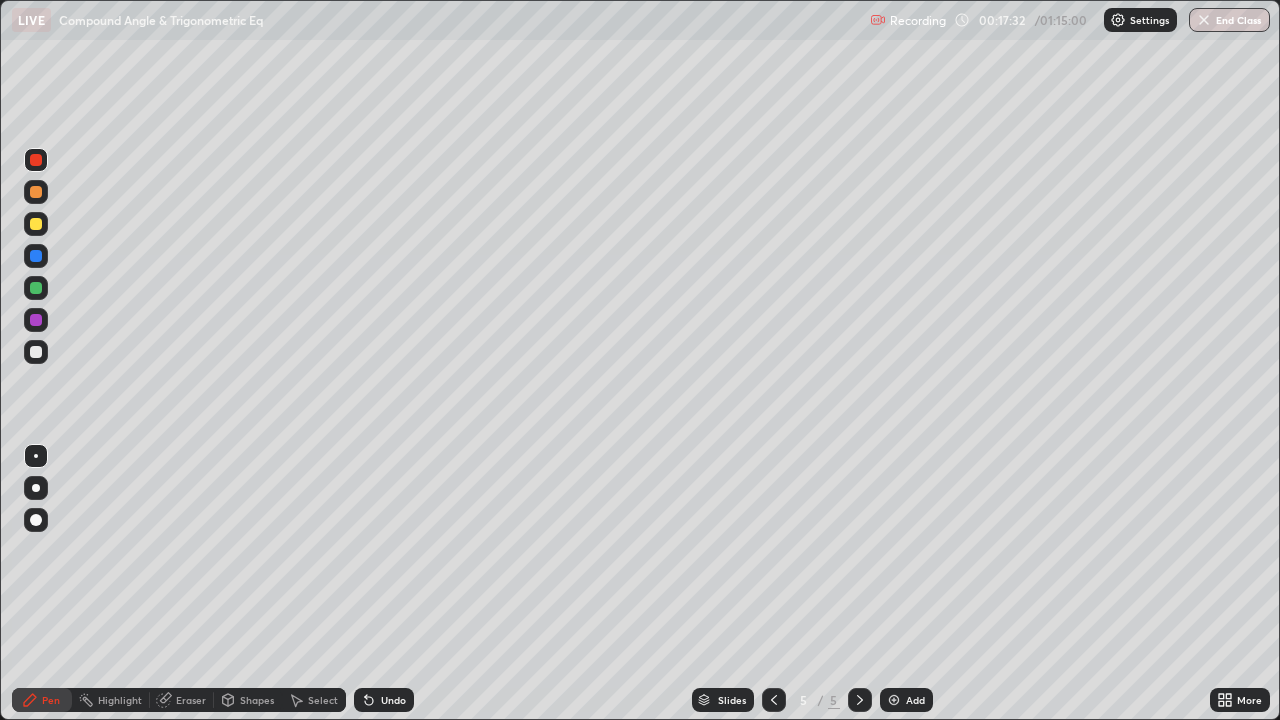 click on "Eraser" at bounding box center (182, 700) 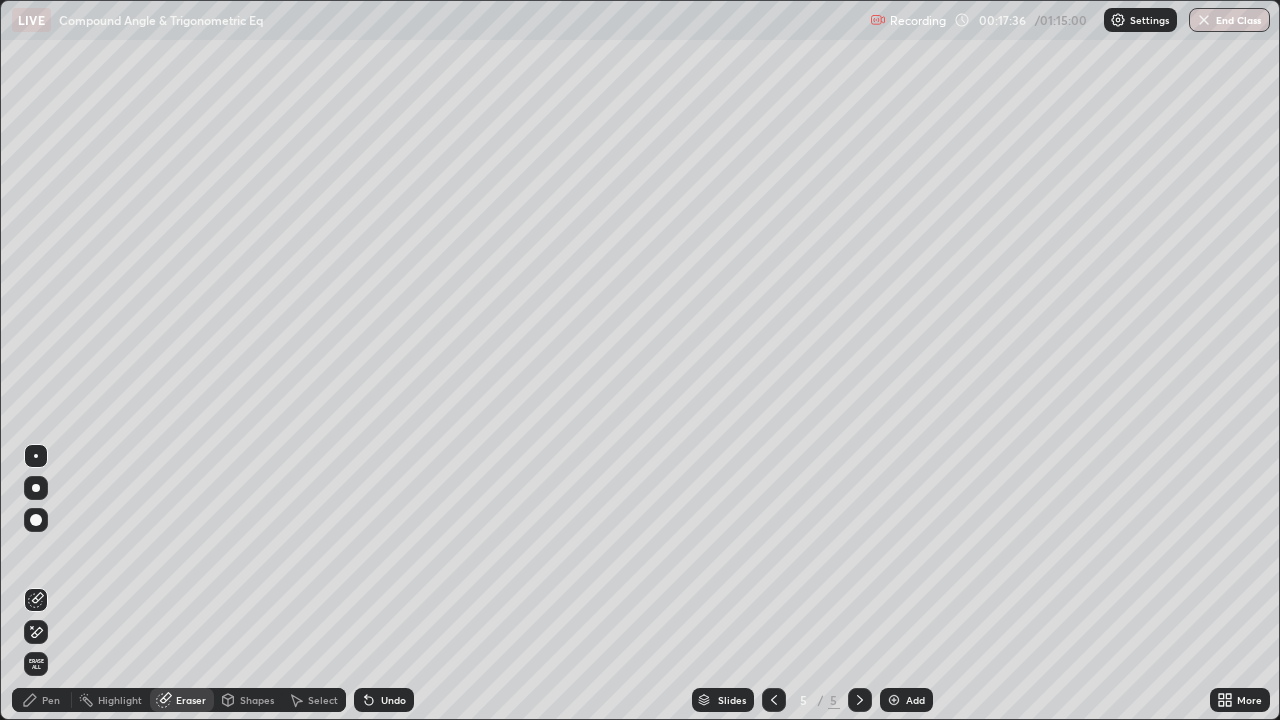click on "Pen" at bounding box center [42, 700] 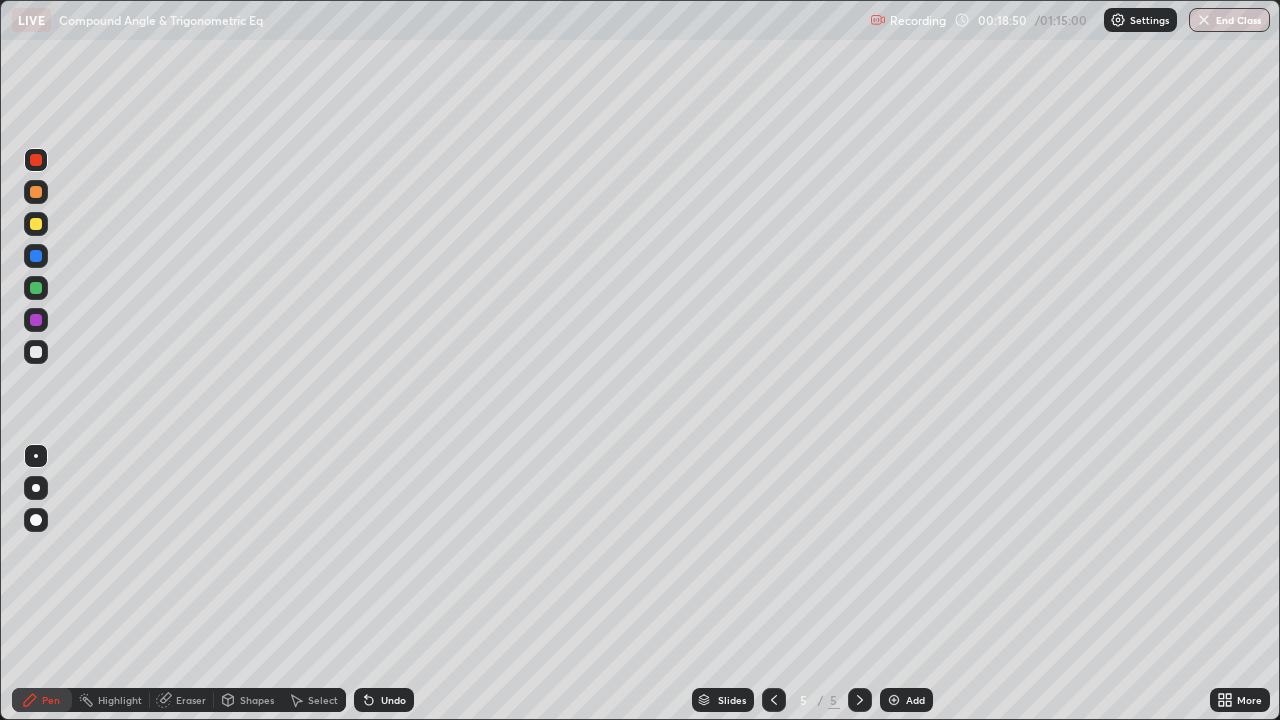 click on "Eraser" at bounding box center (182, 700) 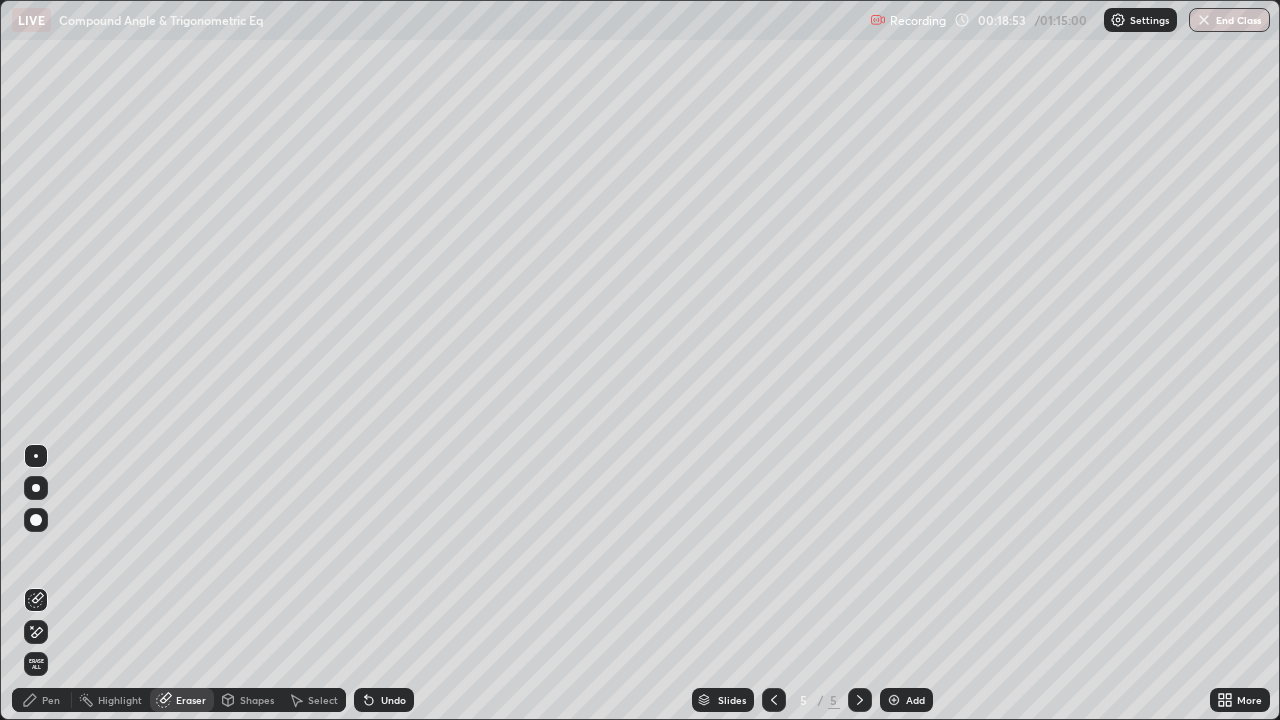 click on "Pen" at bounding box center [51, 700] 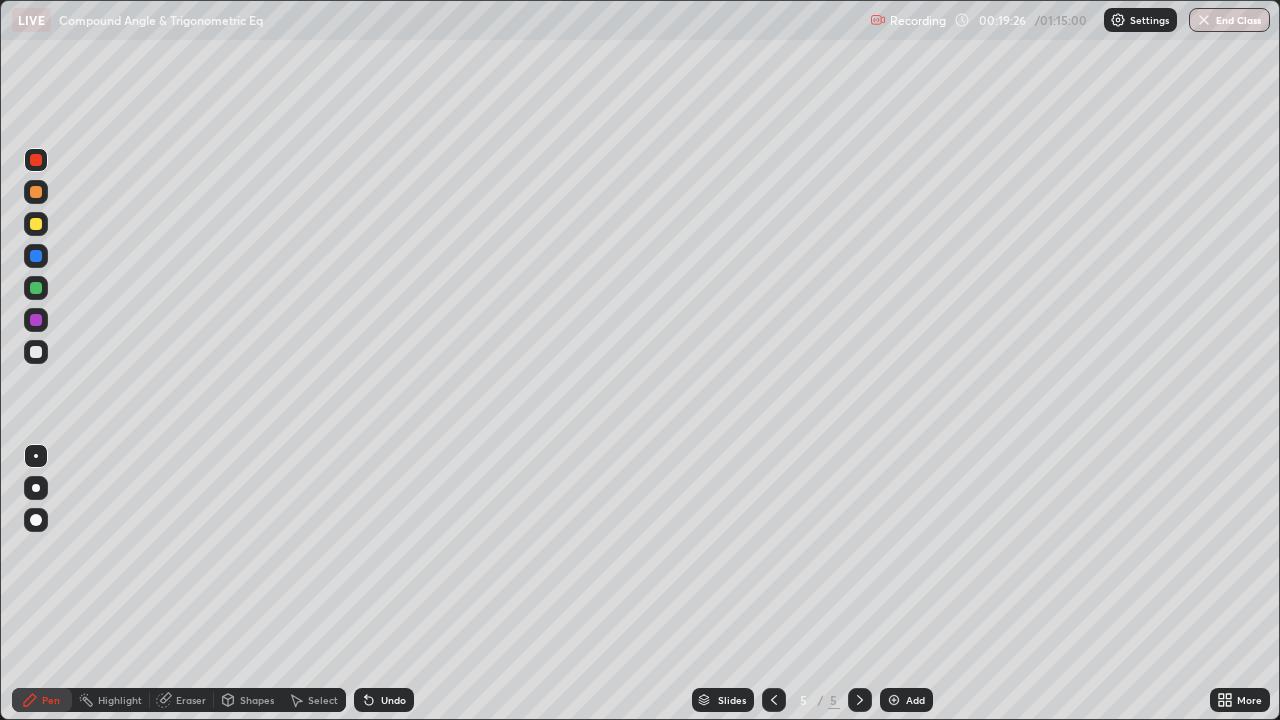 click on "Eraser" at bounding box center (182, 700) 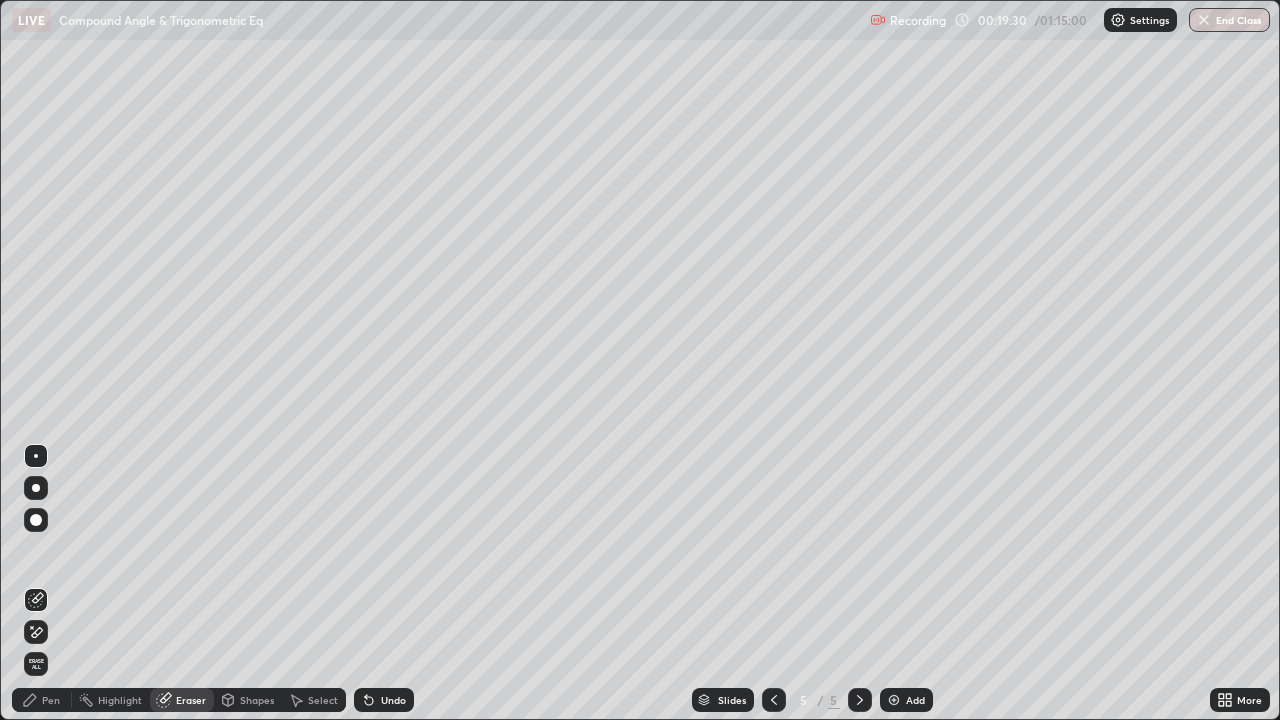 click on "Pen" at bounding box center (51, 700) 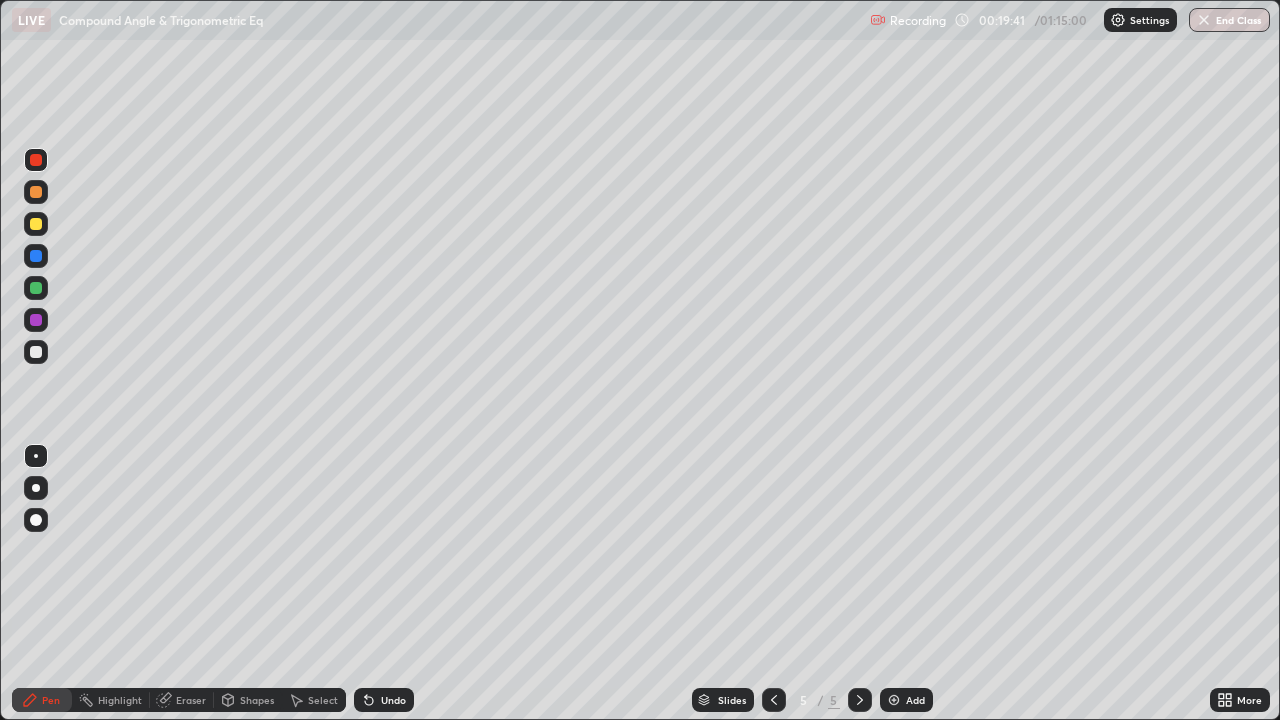 click on "Eraser" at bounding box center [191, 700] 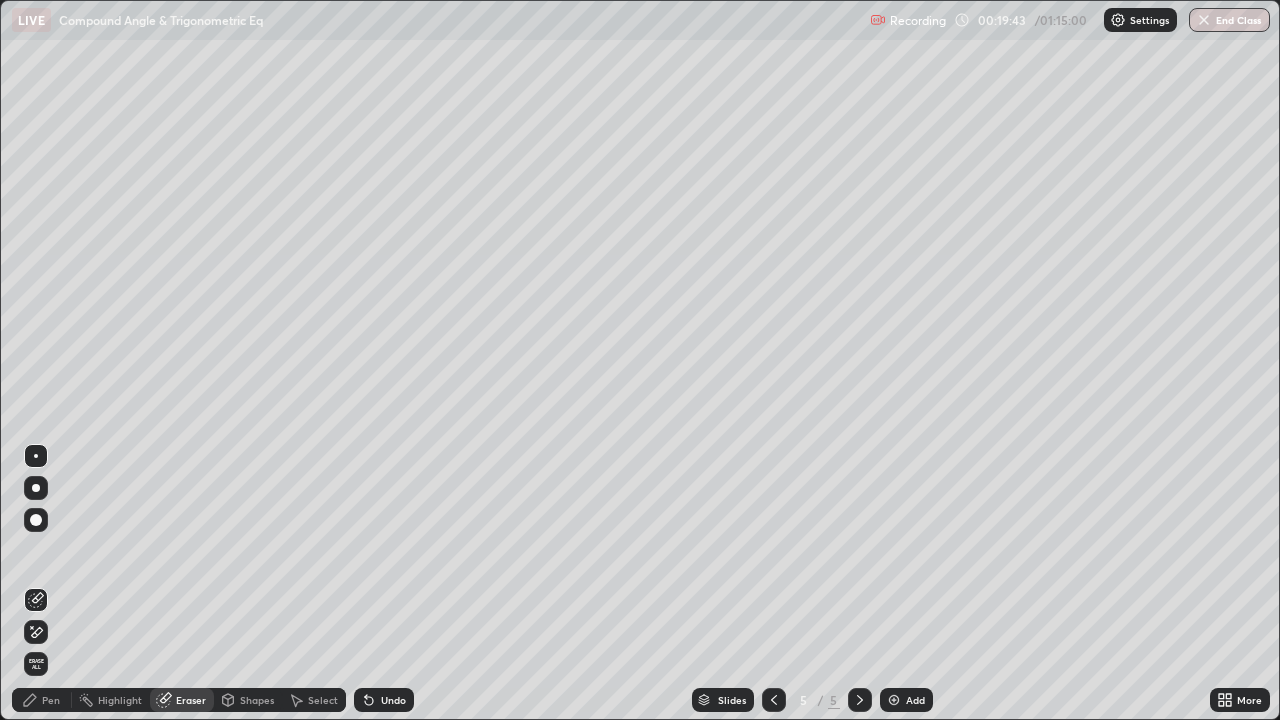 click on "Pen" at bounding box center [51, 700] 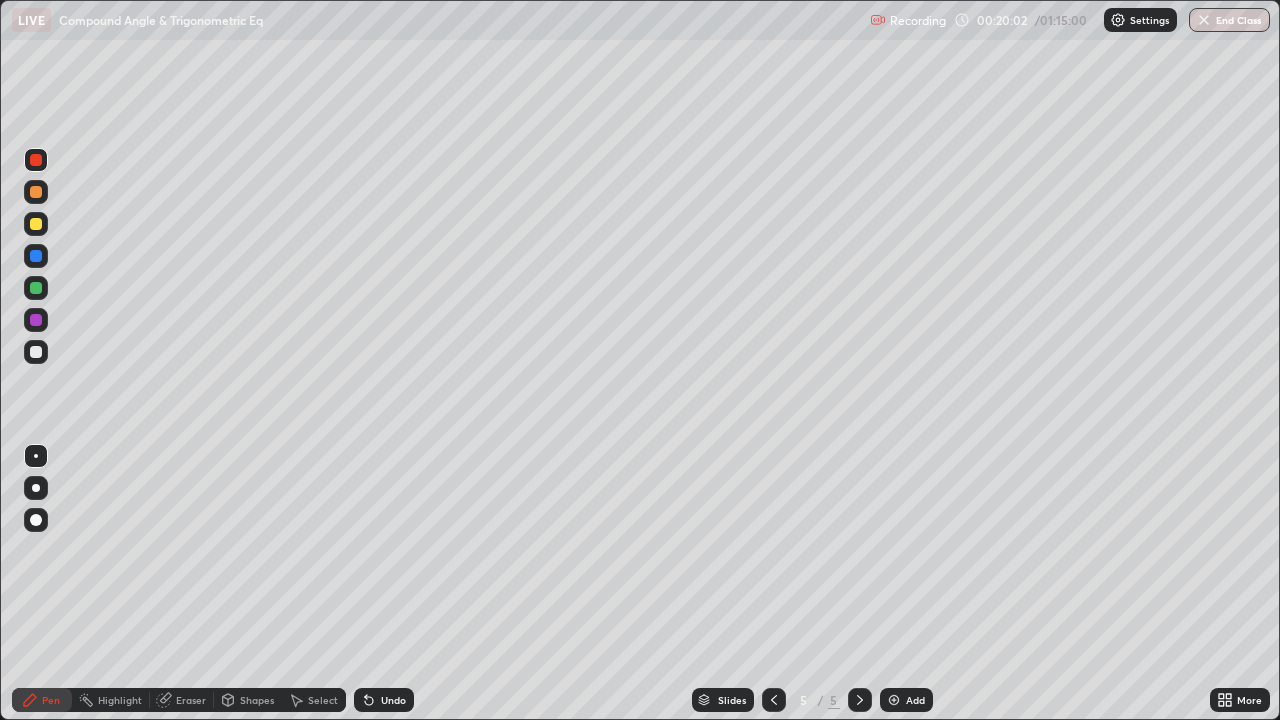 click on "Eraser" at bounding box center (182, 700) 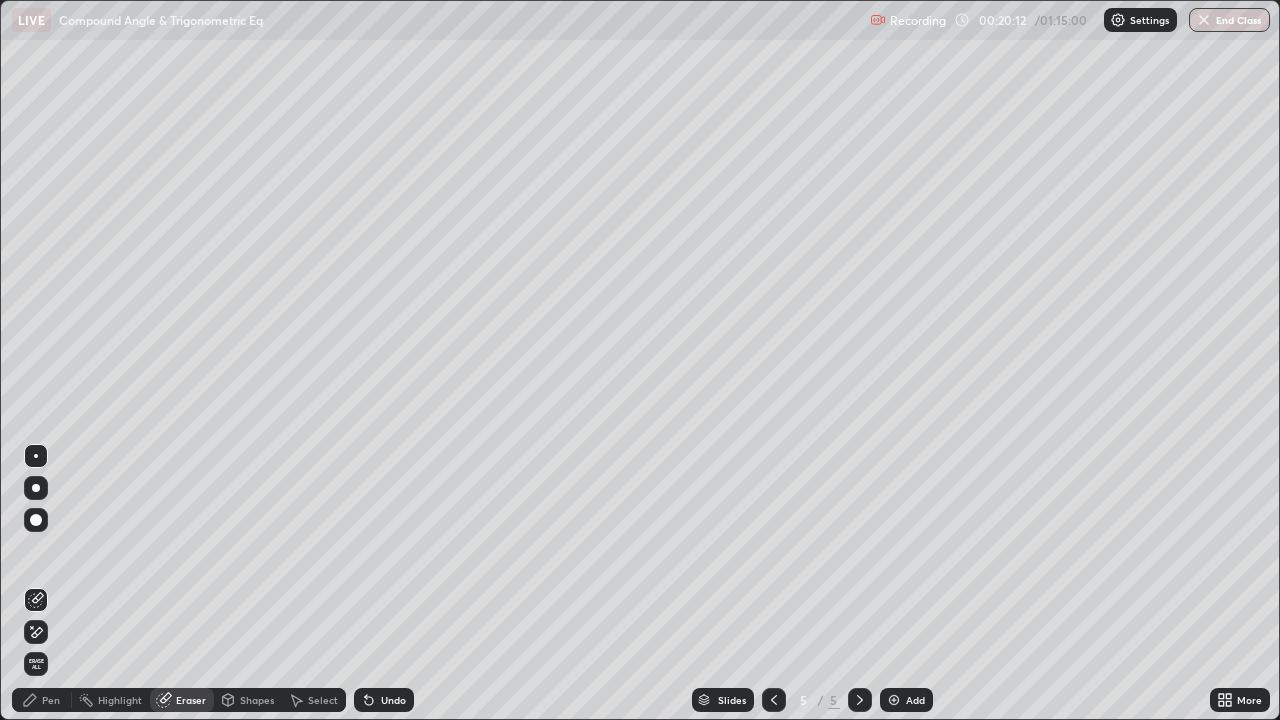 click on "Pen" at bounding box center [51, 700] 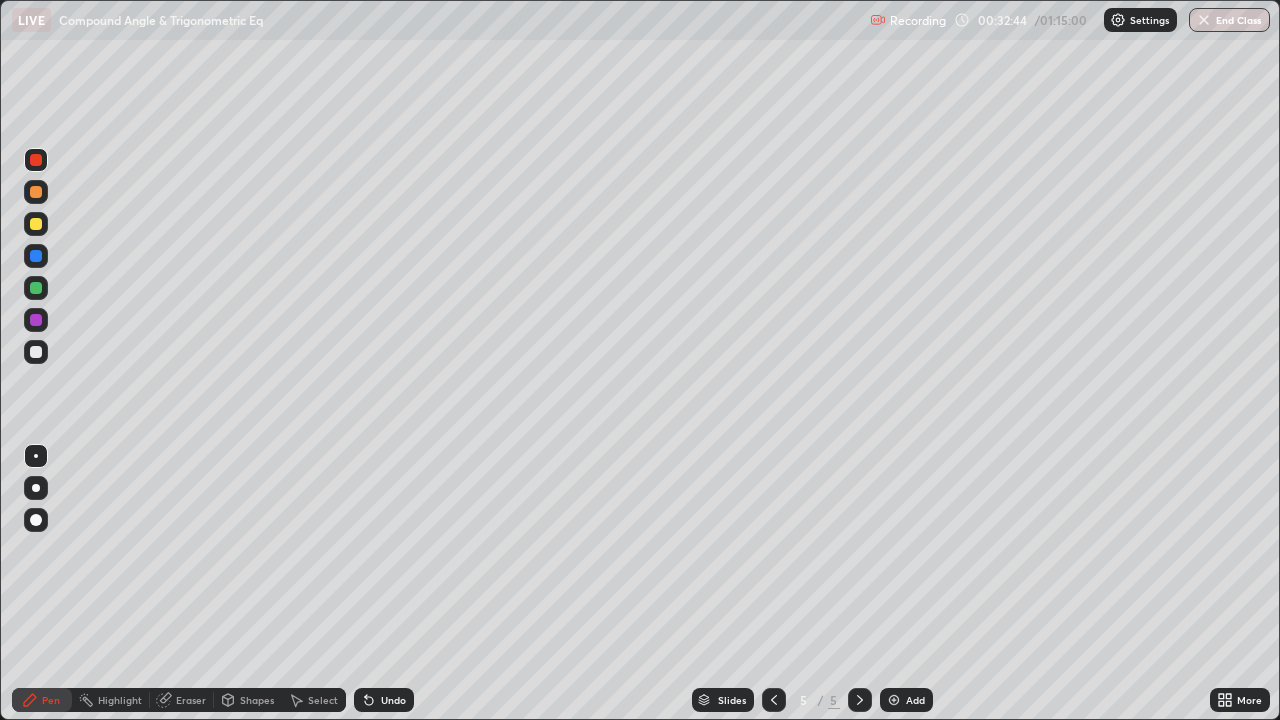 click at bounding box center [894, 700] 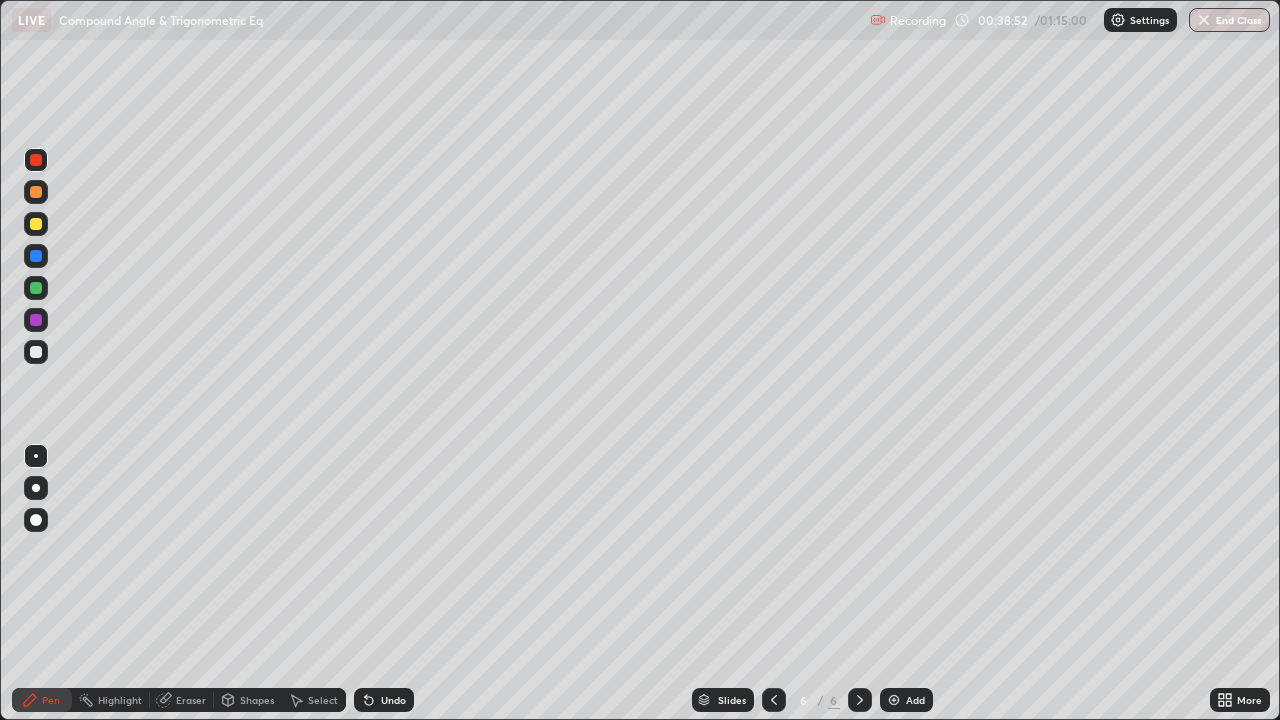 click on "Eraser" at bounding box center (191, 700) 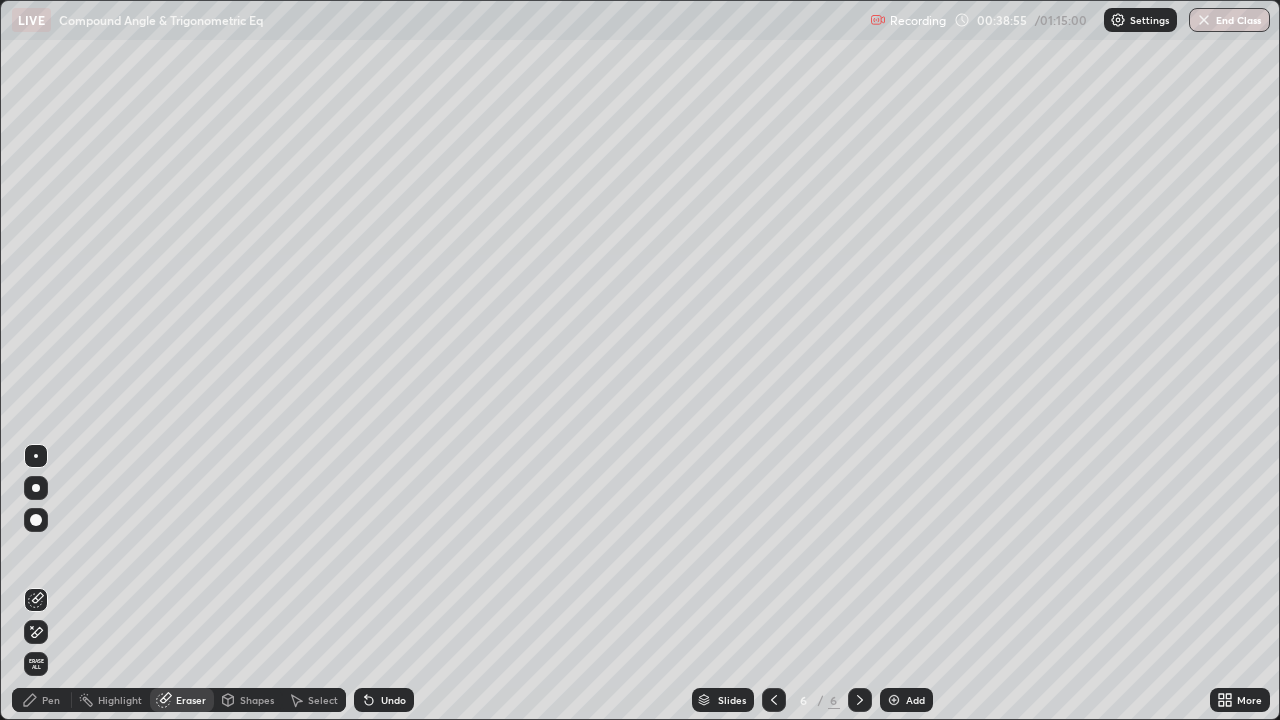 click on "Pen" at bounding box center [51, 700] 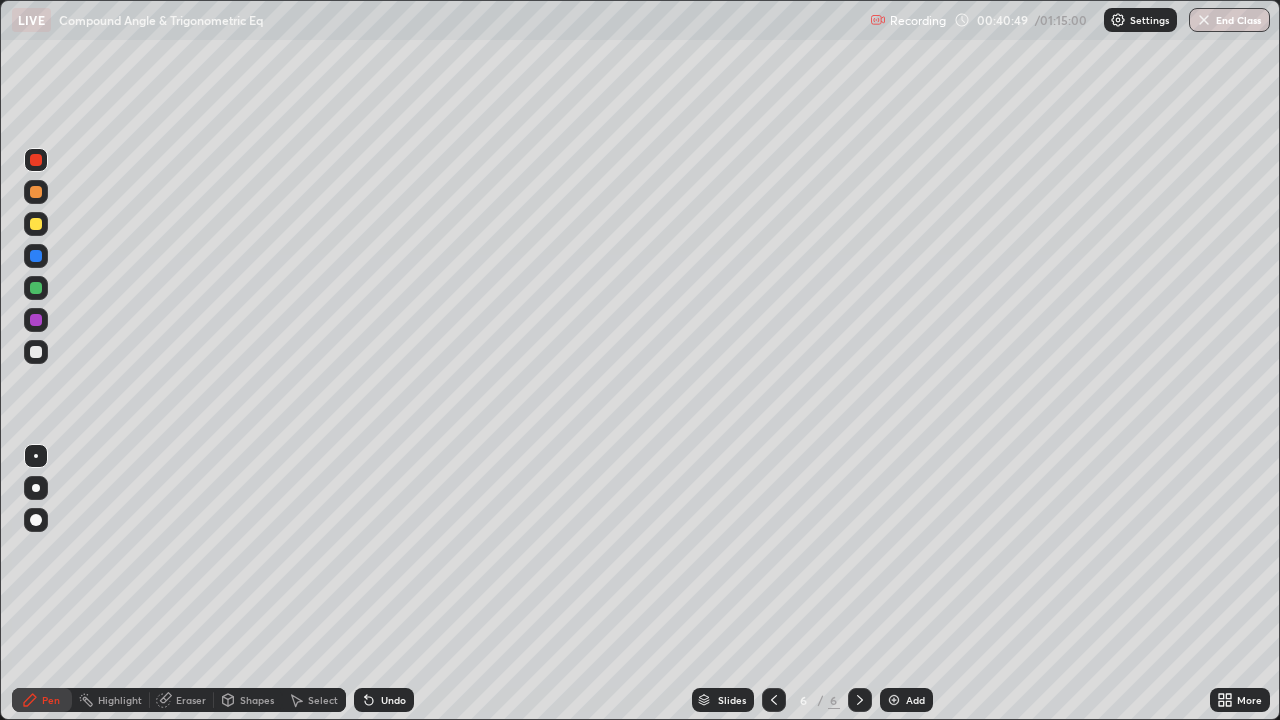 click at bounding box center (894, 700) 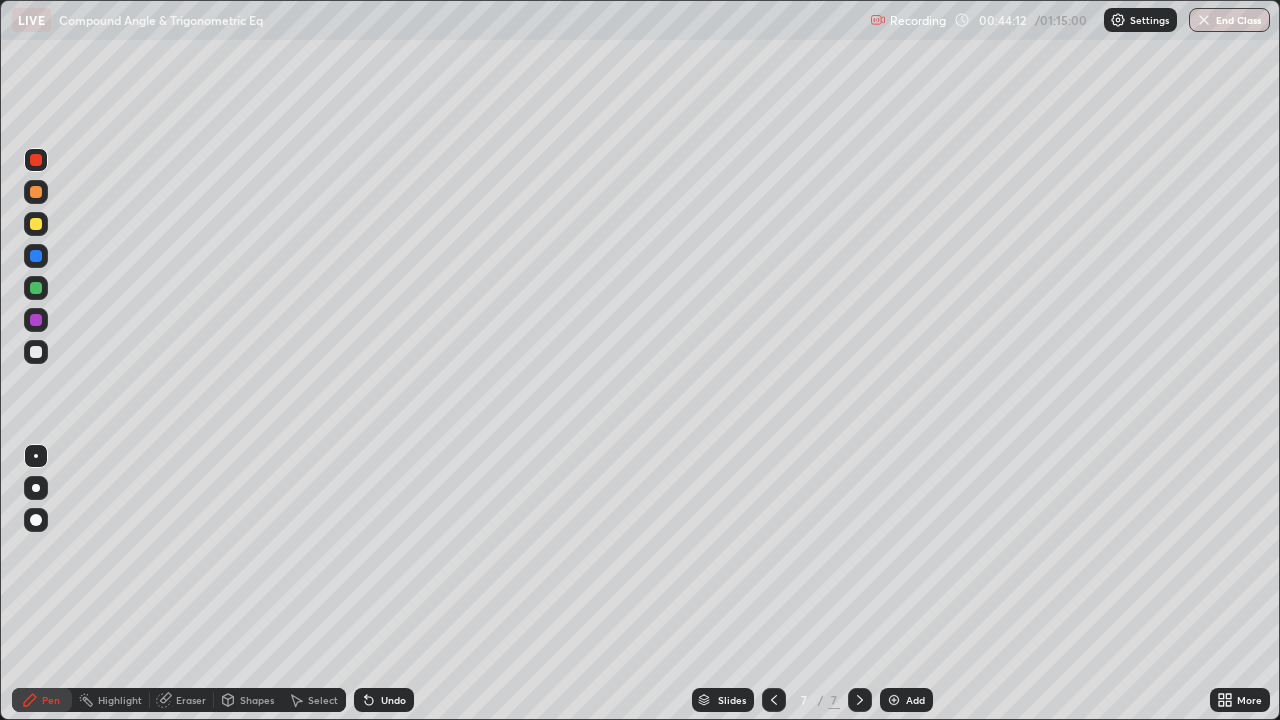 click on "Add" at bounding box center (915, 700) 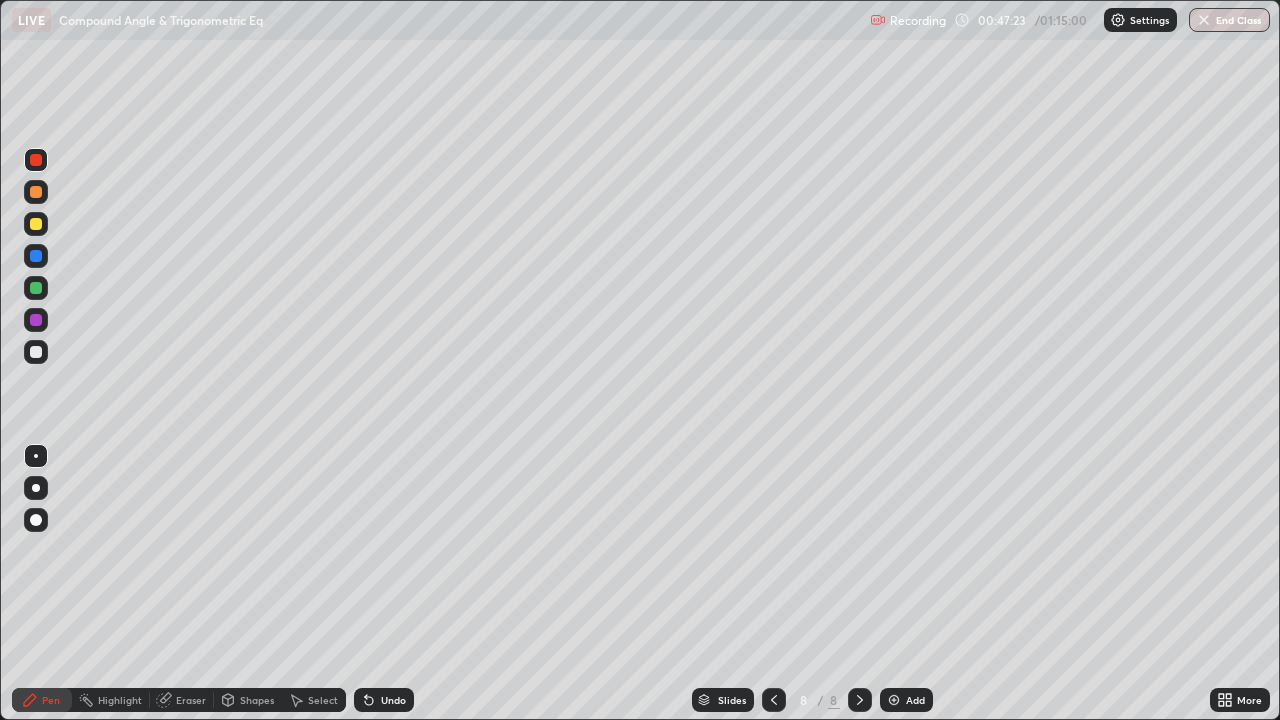 click on "Eraser" at bounding box center [191, 700] 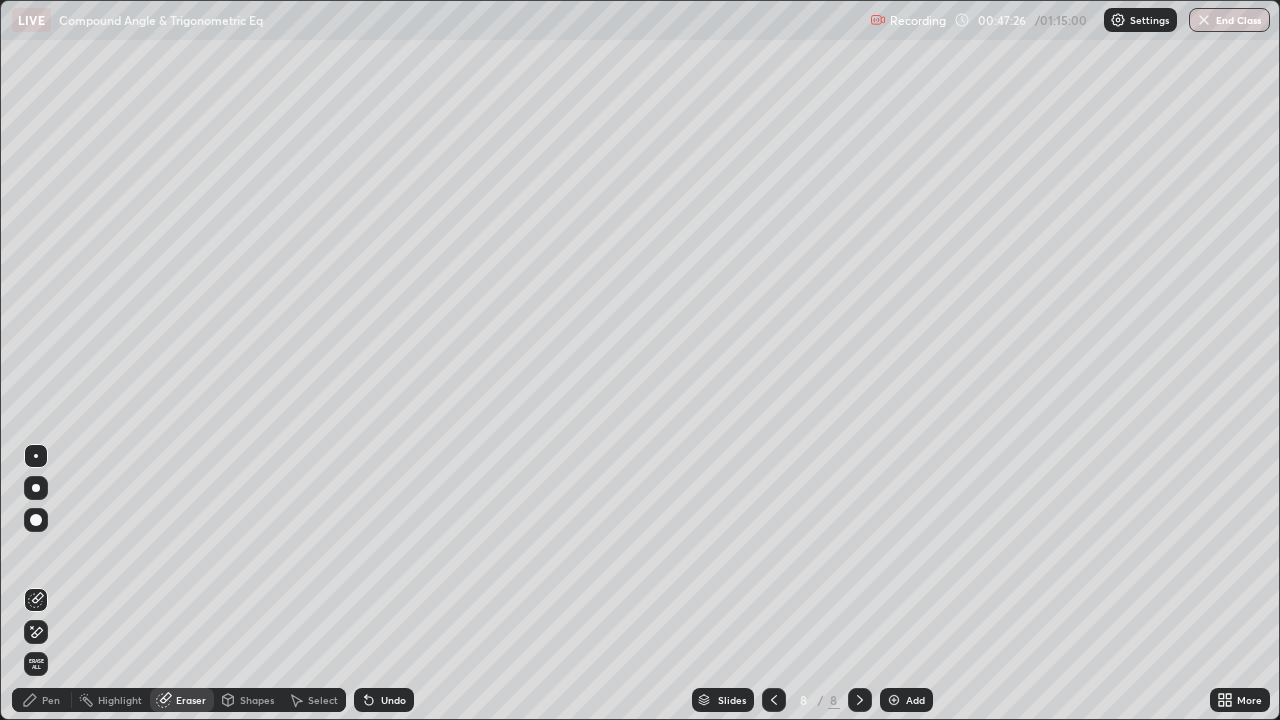 click on "Pen" at bounding box center [51, 700] 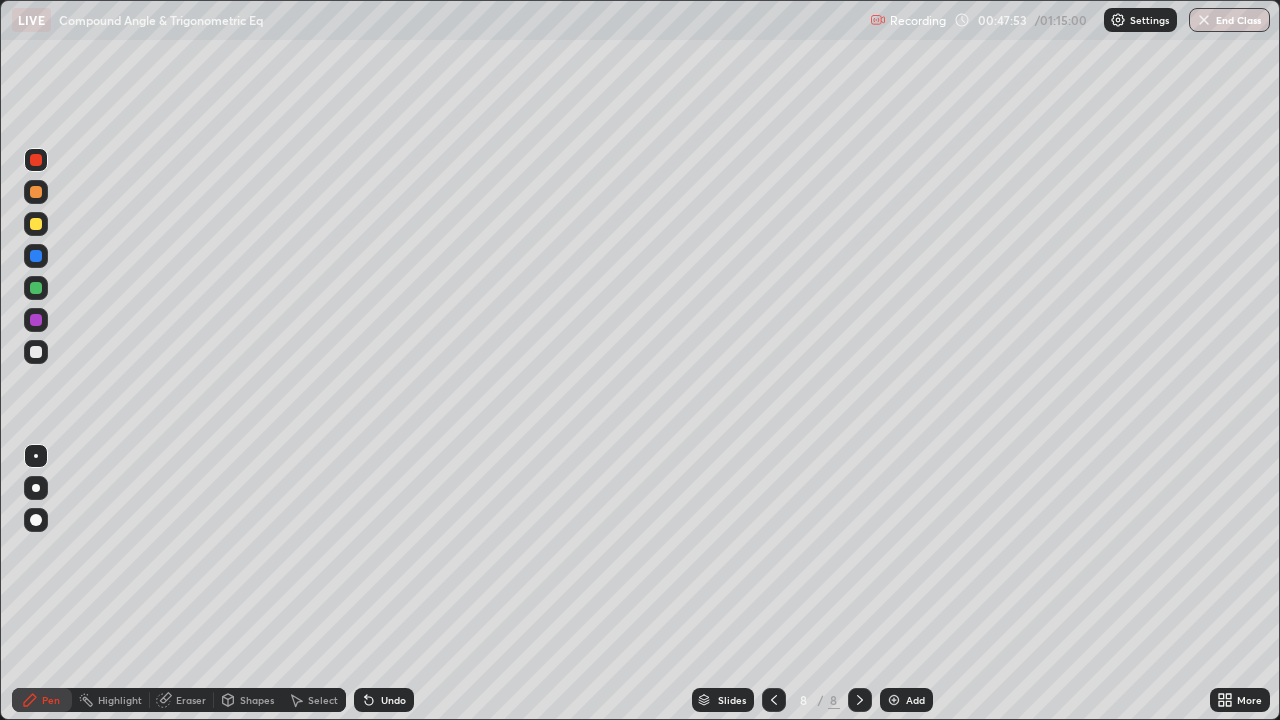 click at bounding box center [36, 224] 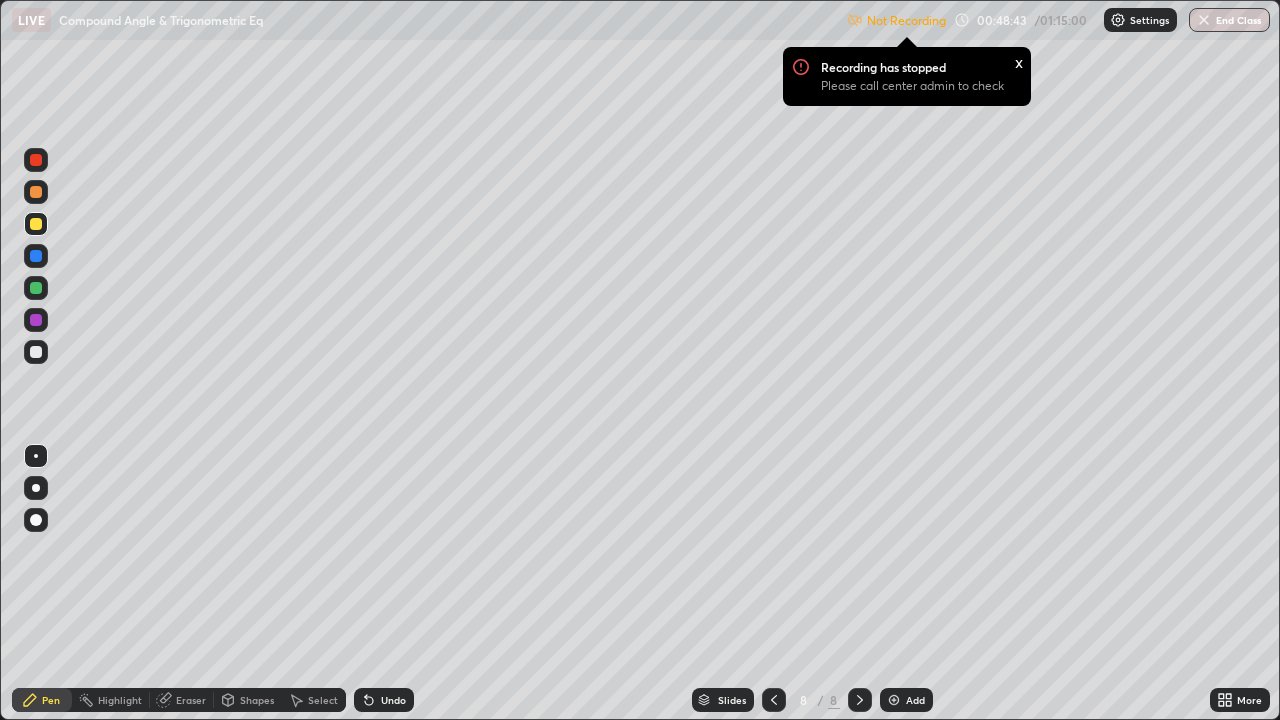 click on "Settings" at bounding box center [1149, 20] 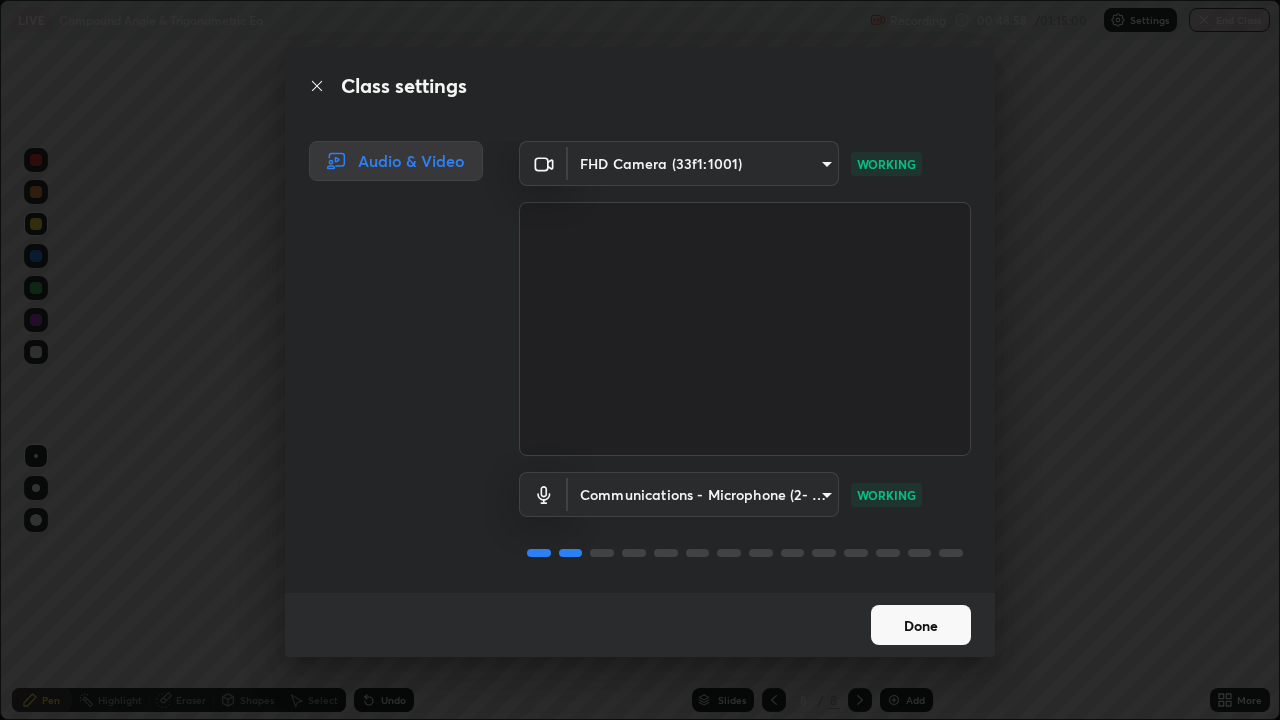click on "Done" at bounding box center (921, 625) 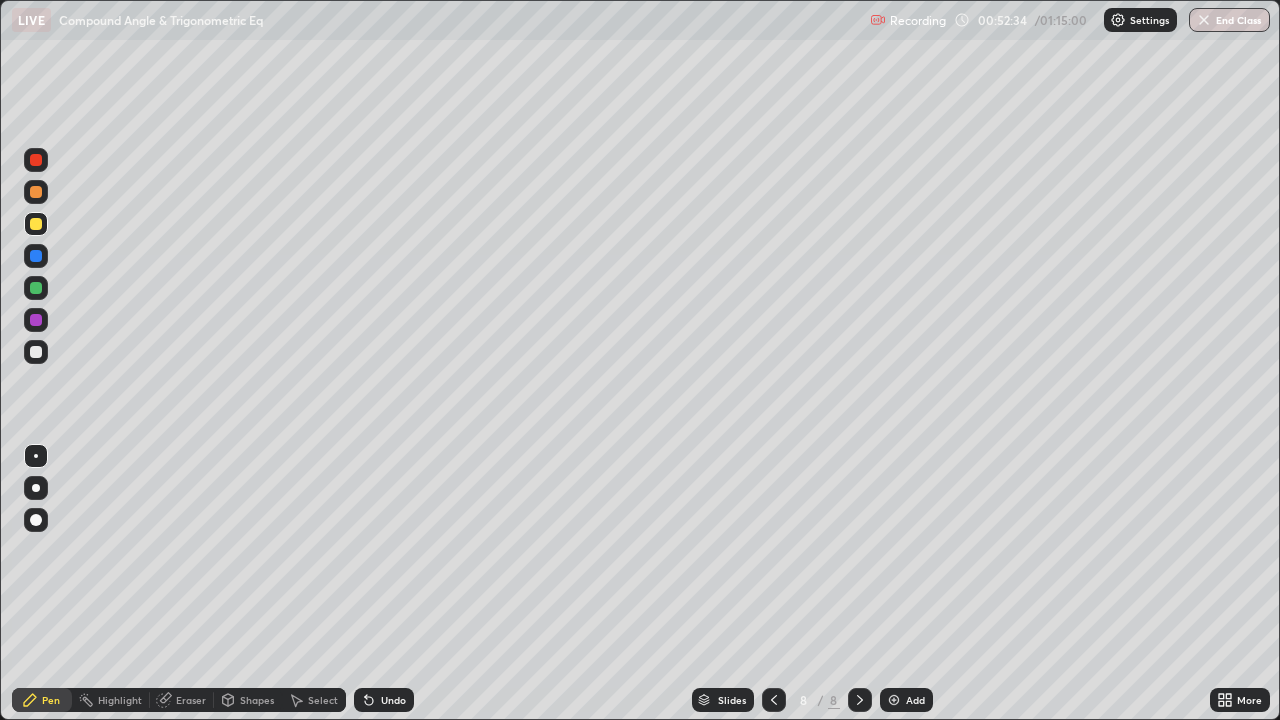 click at bounding box center (894, 700) 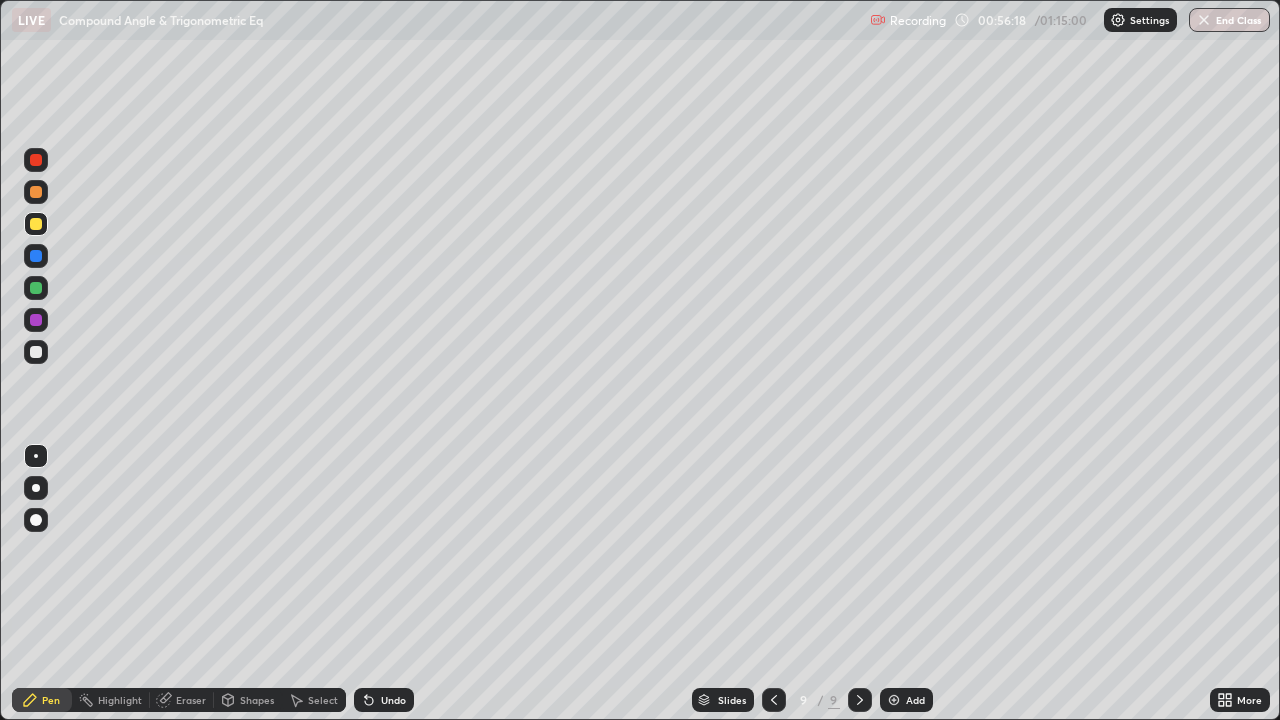 click on "Add" at bounding box center [906, 700] 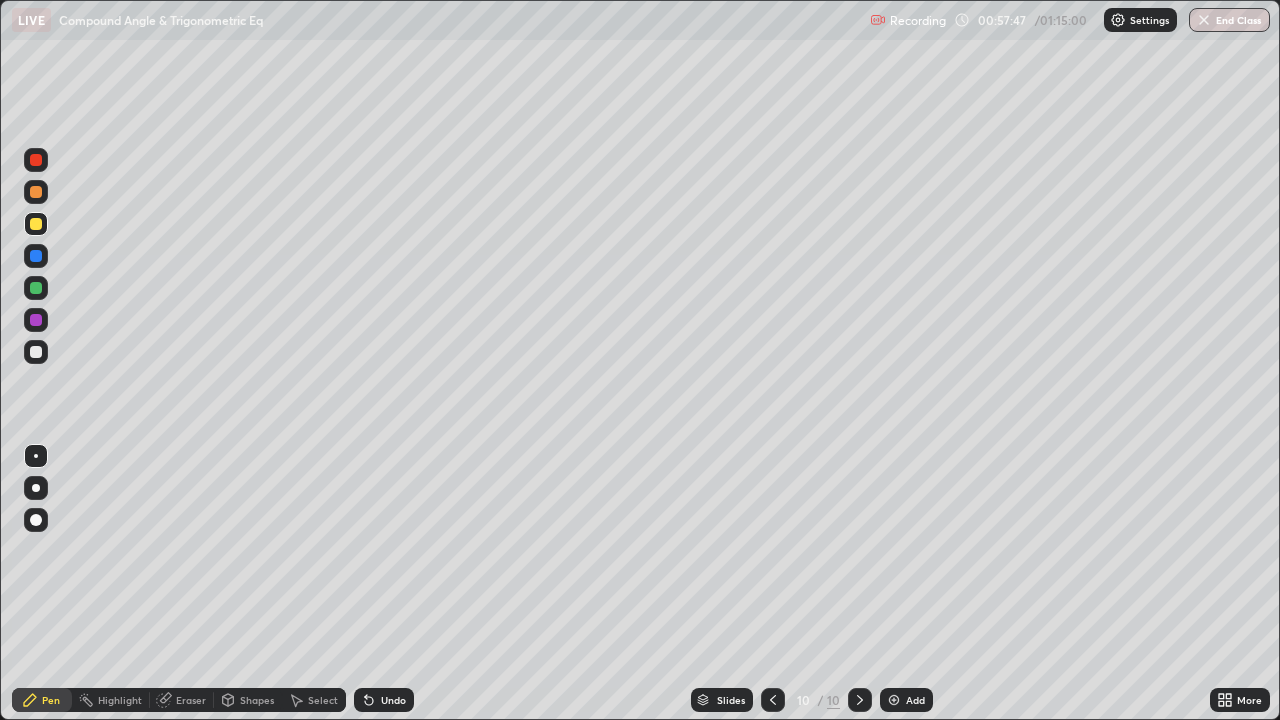 click at bounding box center (36, 160) 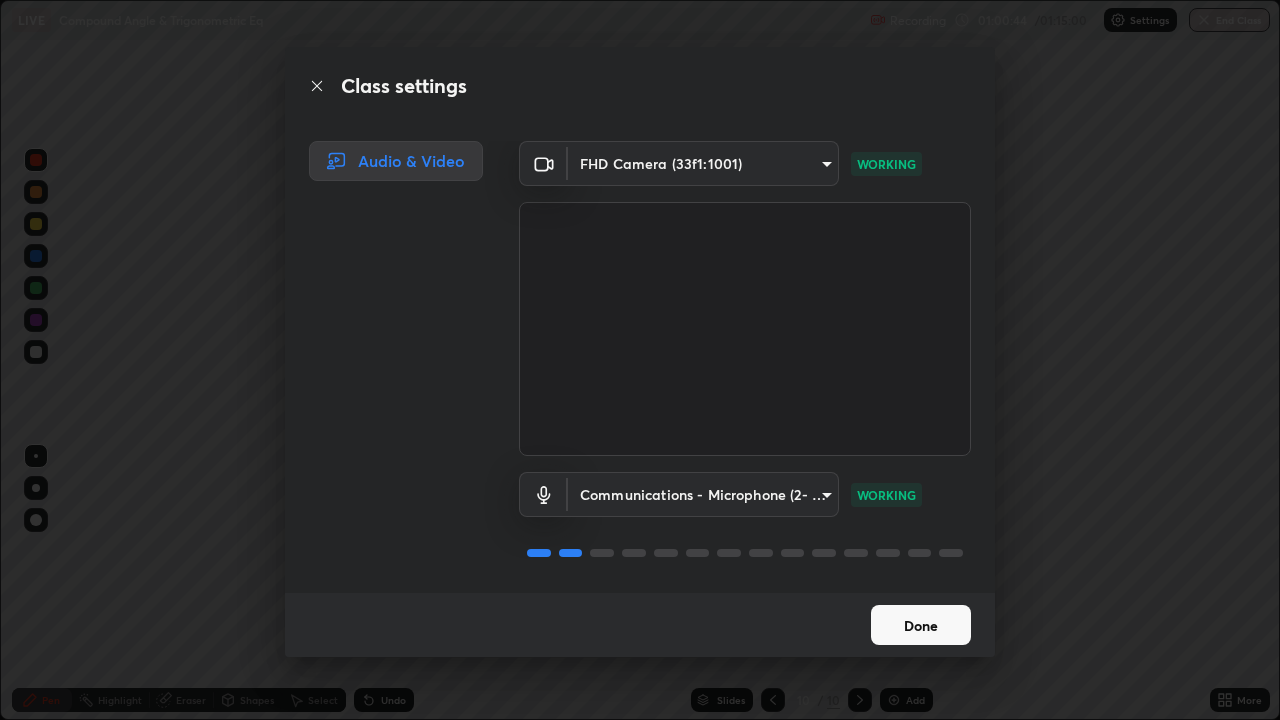 click on "Done" at bounding box center [921, 625] 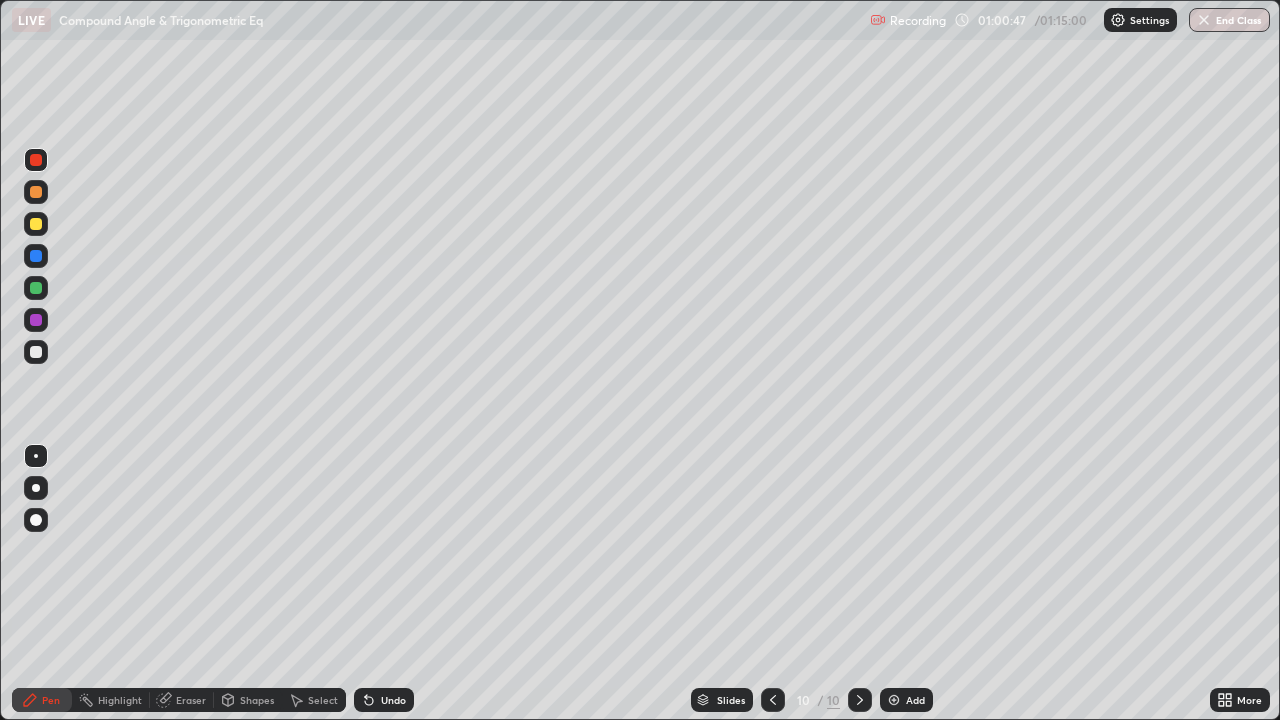 click on "Settings" at bounding box center (1140, 20) 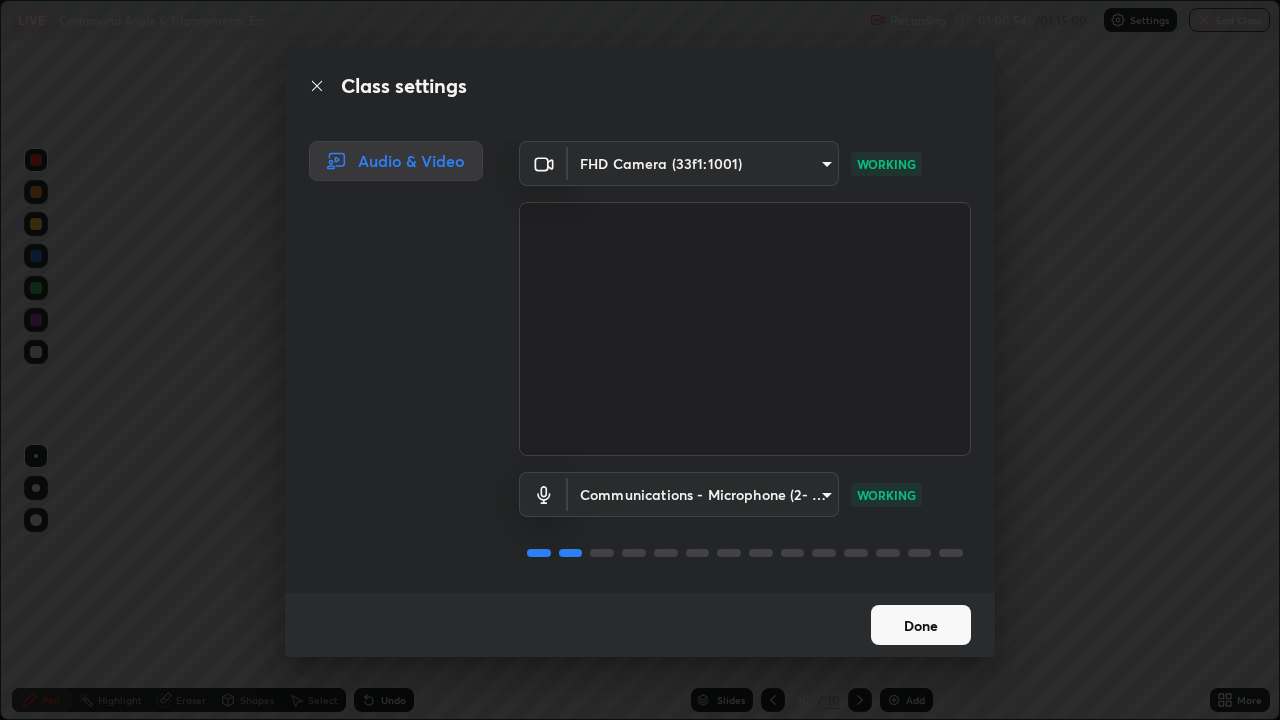 click on "Done" at bounding box center [921, 625] 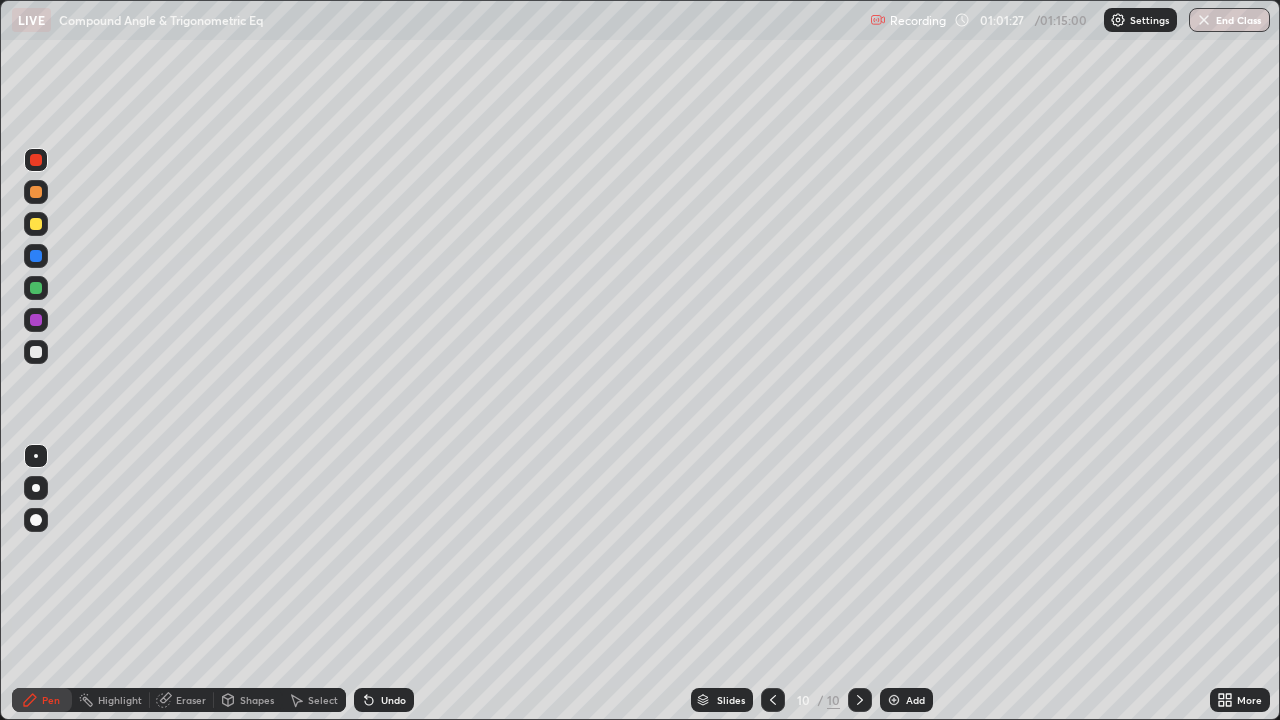 click on "Eraser" at bounding box center (191, 700) 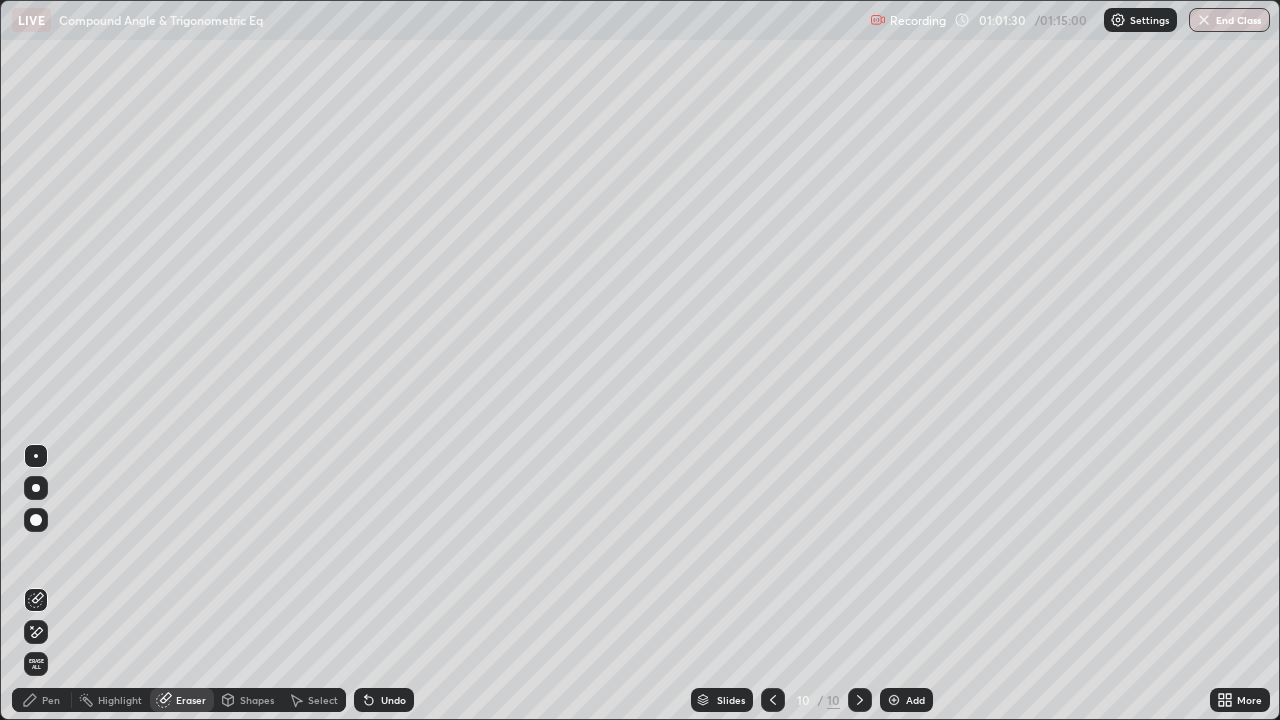 click on "Pen" at bounding box center [51, 700] 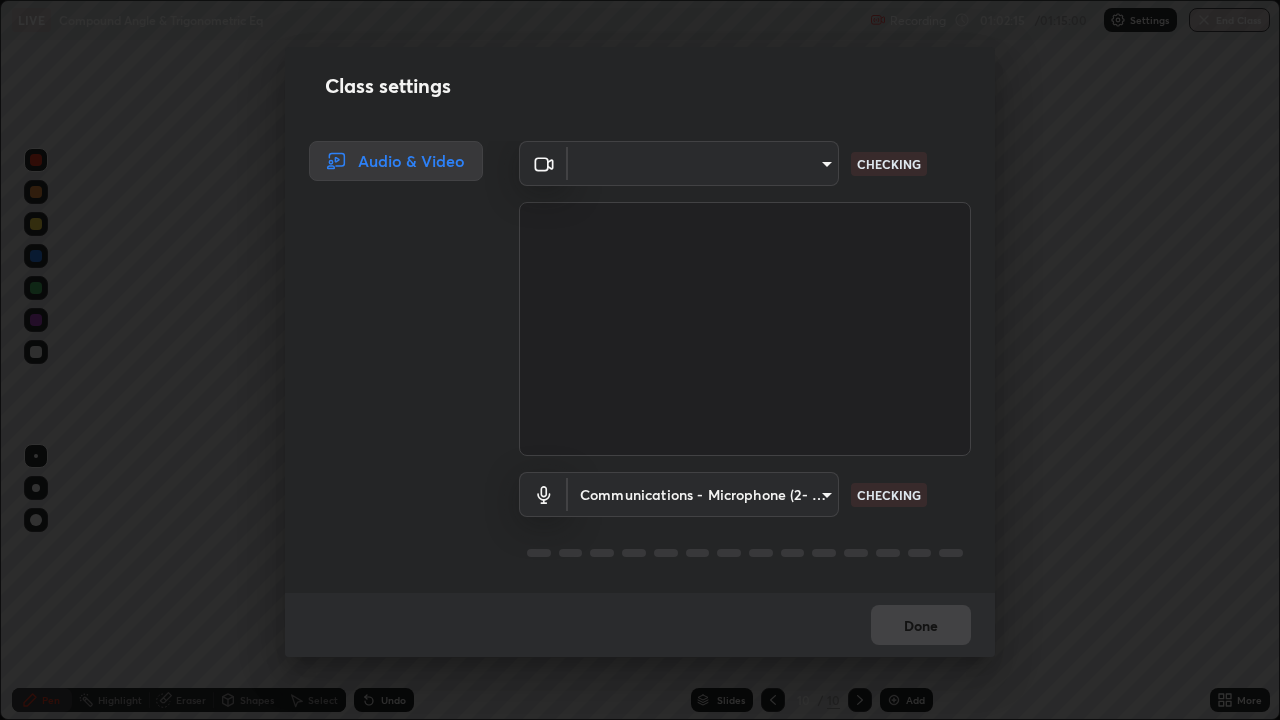 click at bounding box center (745, 329) 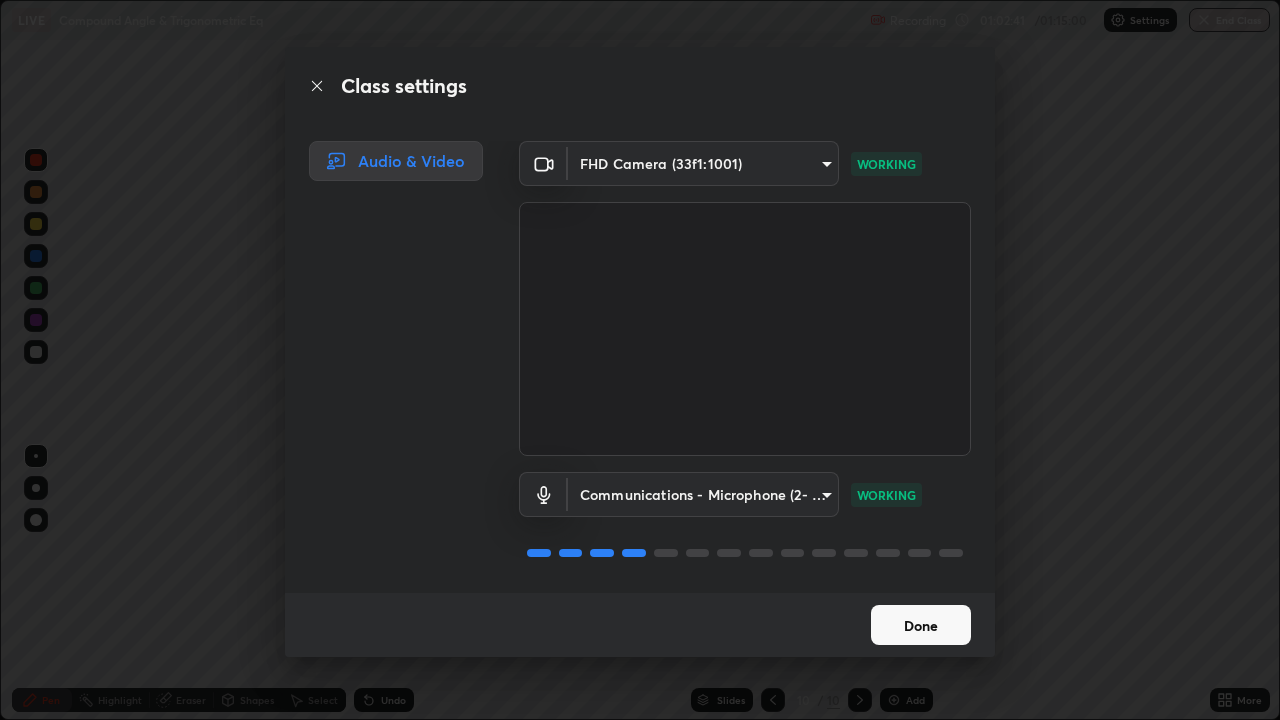 click on "Done" at bounding box center [921, 625] 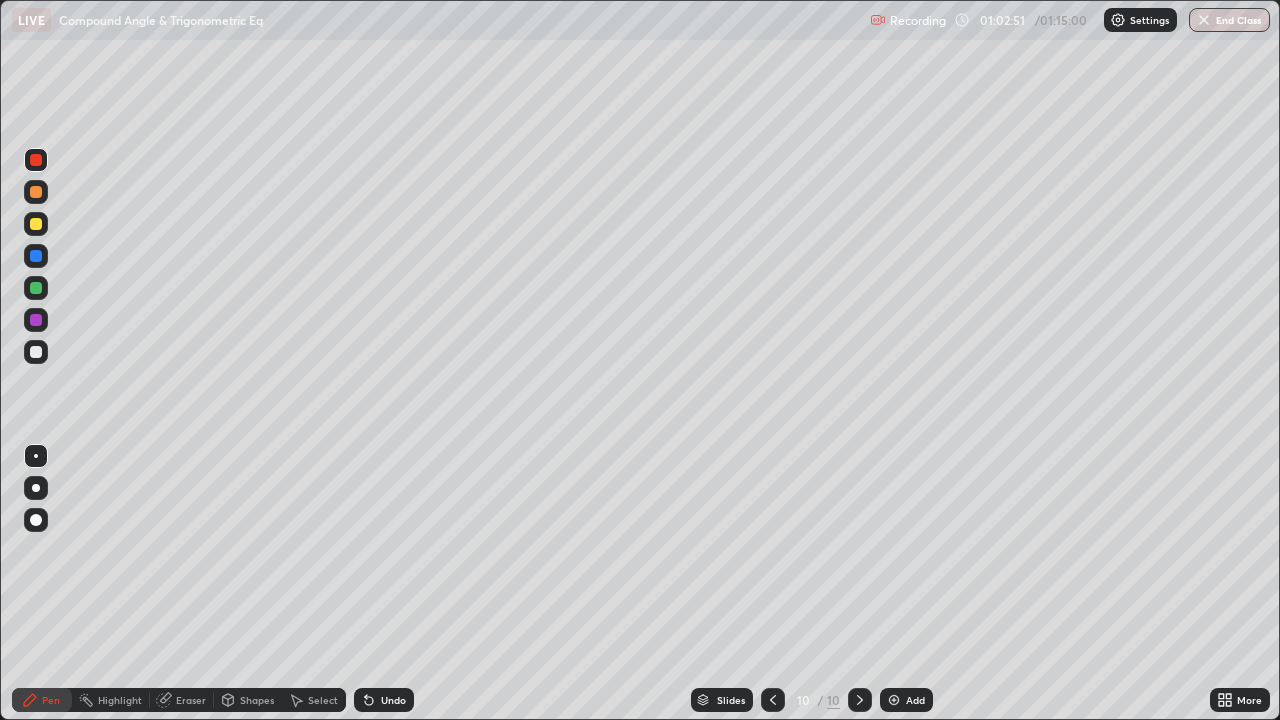 click on "Settings" at bounding box center (1149, 20) 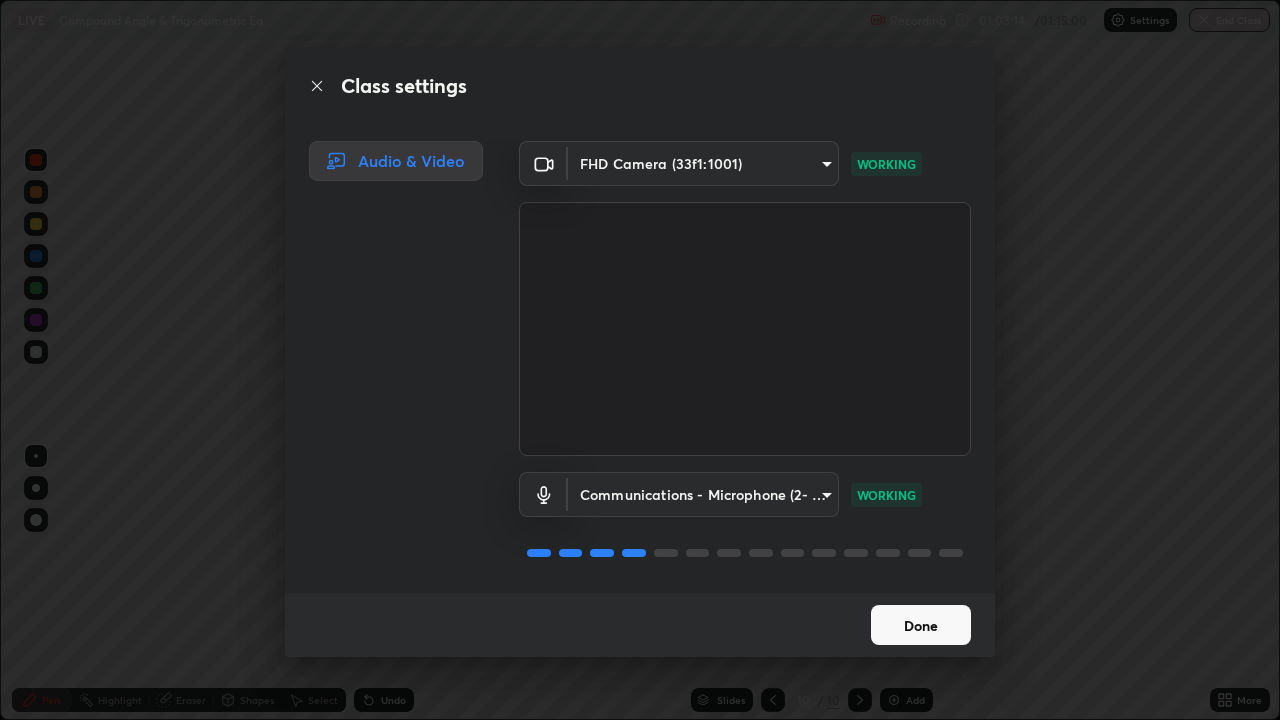 click on "Done" at bounding box center (921, 625) 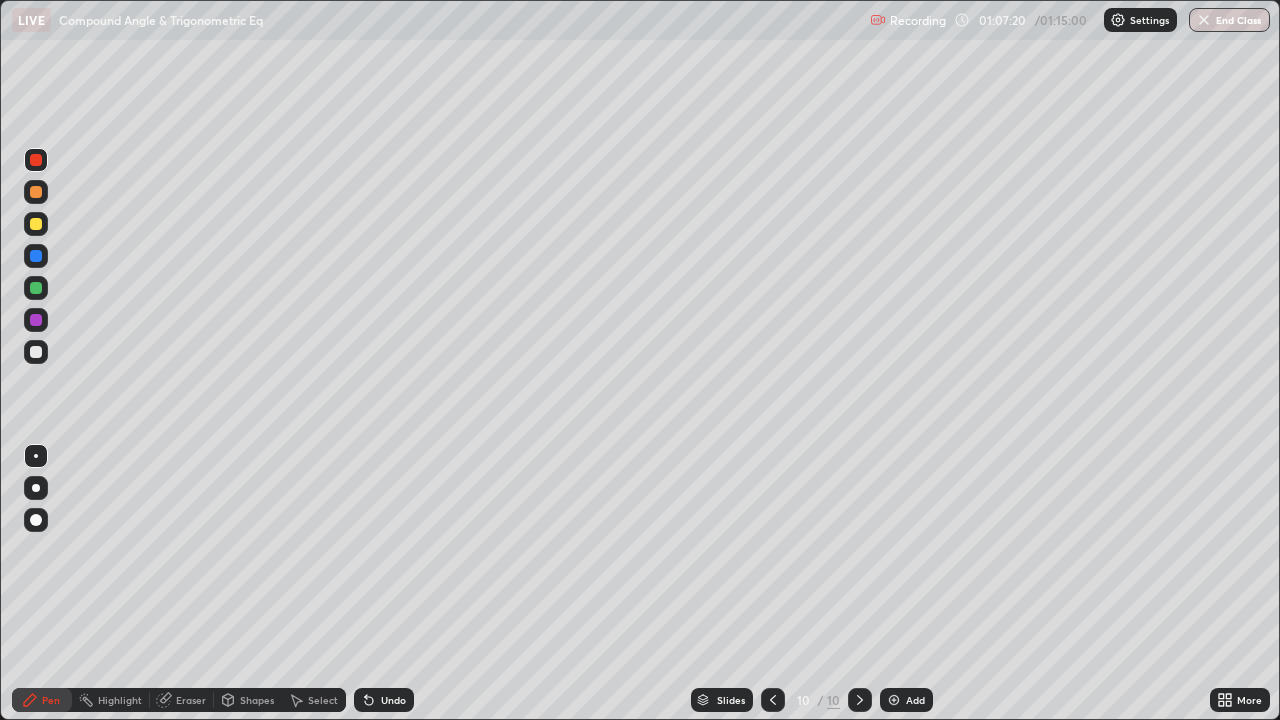 click on "Eraser" at bounding box center (191, 700) 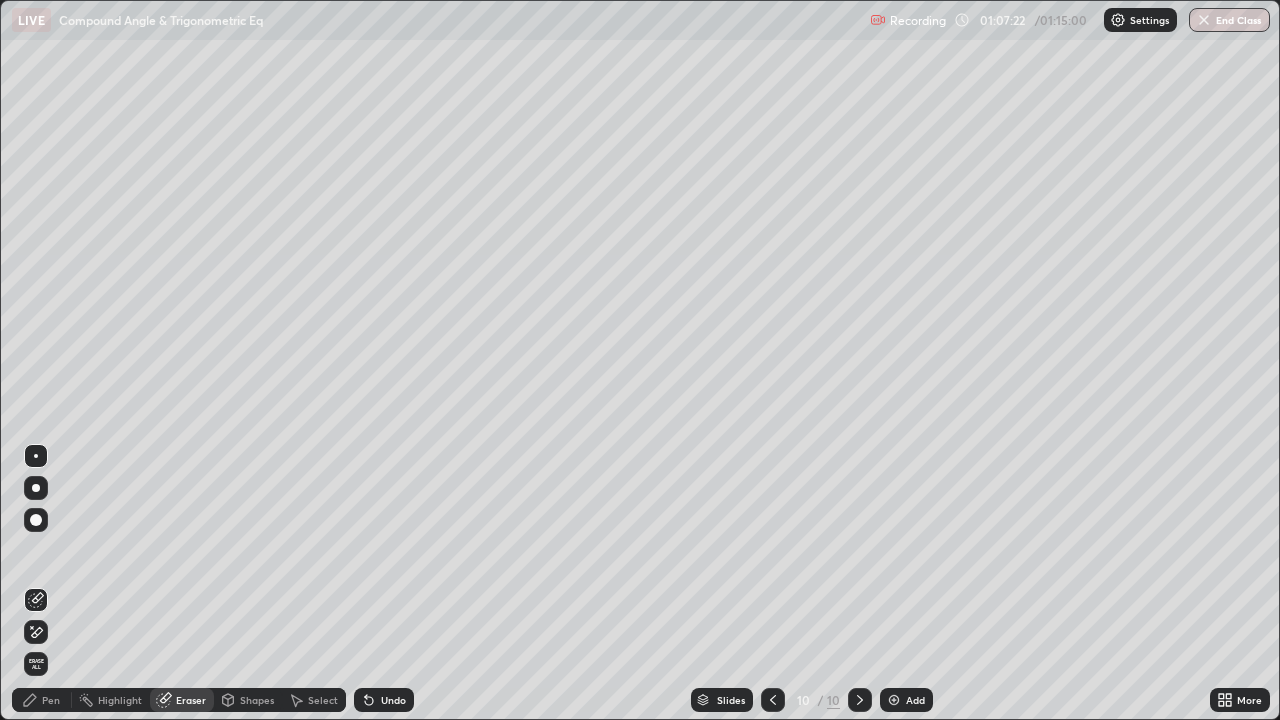 click at bounding box center [36, 520] 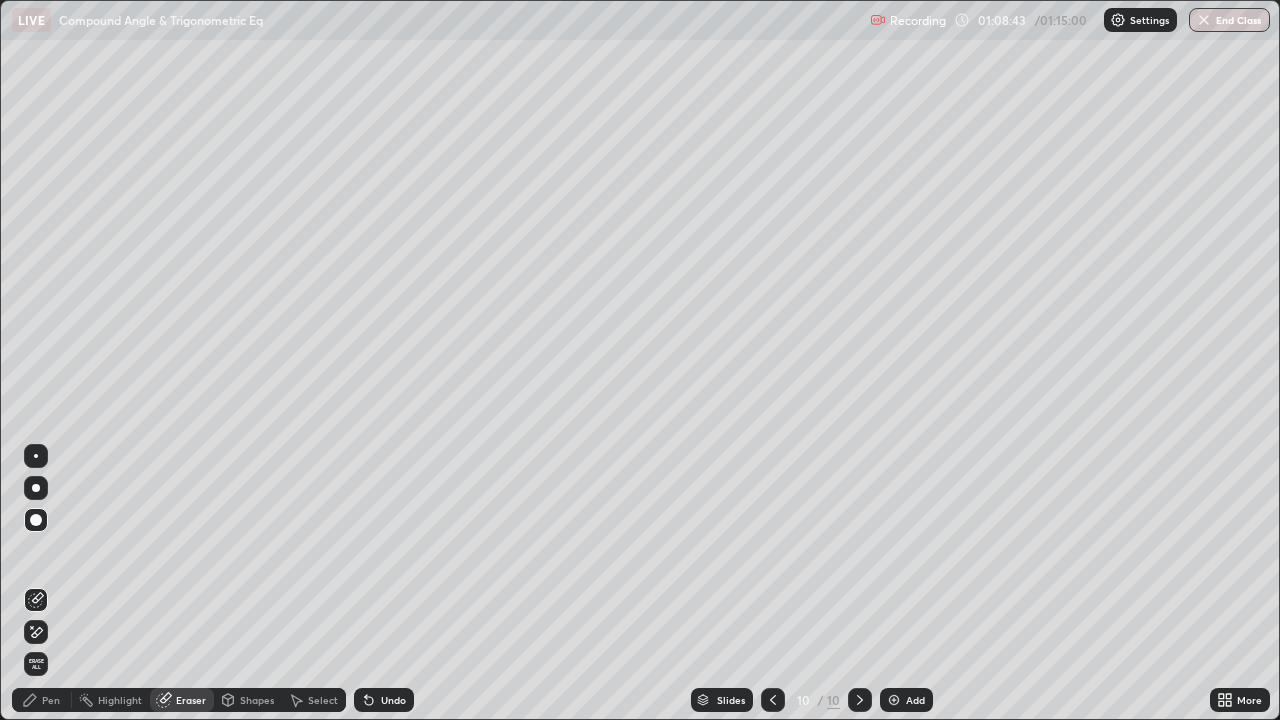 click on "Pen" at bounding box center [51, 700] 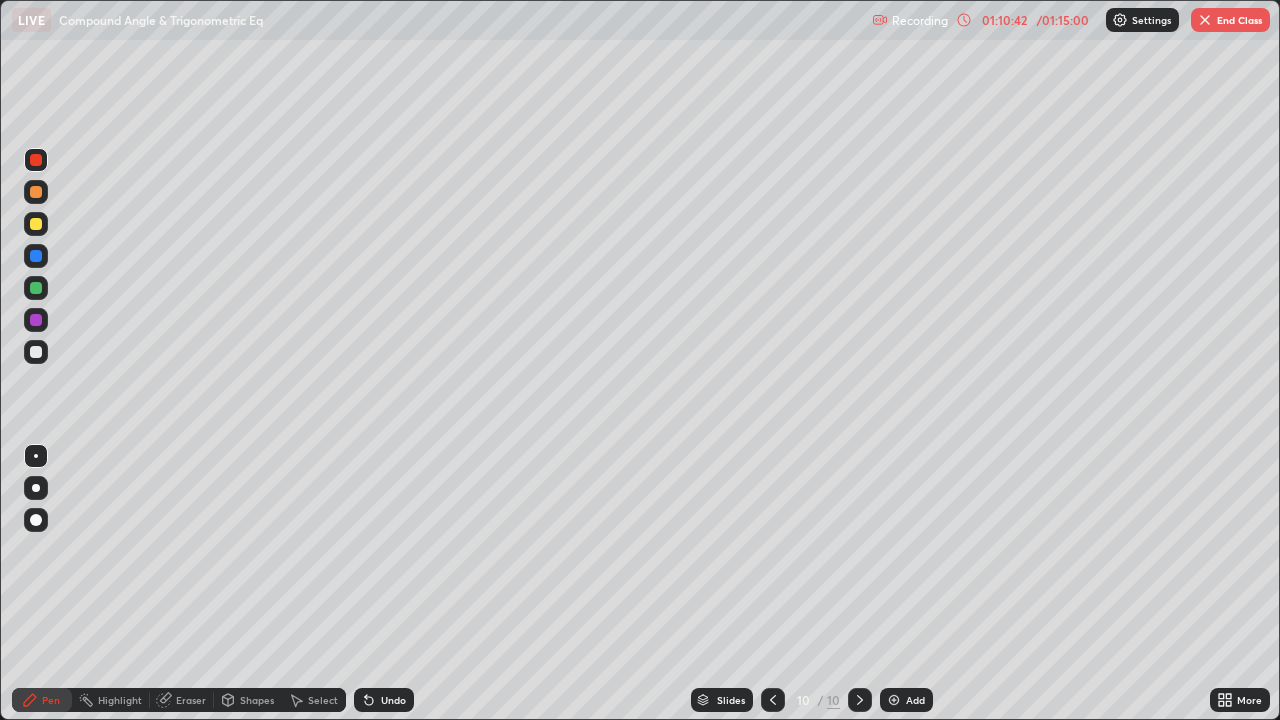 click at bounding box center (894, 700) 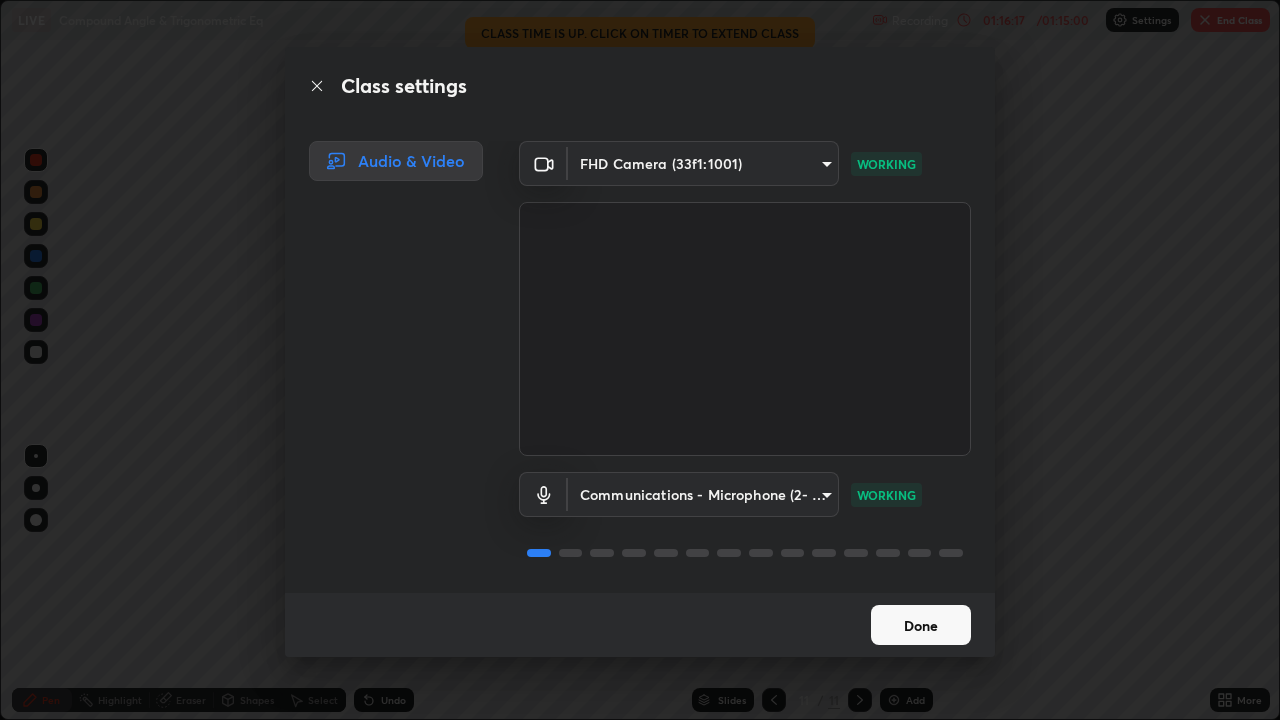 click on "Done" at bounding box center (921, 625) 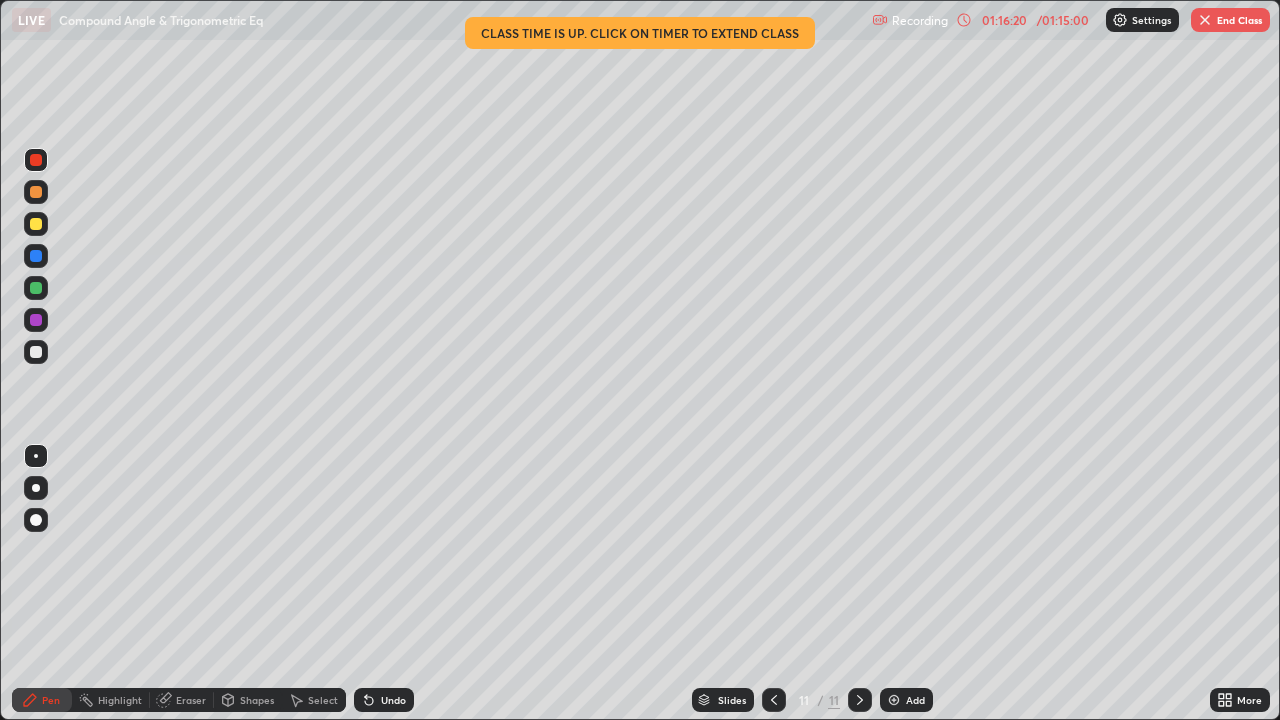 click on "End Class" at bounding box center [1230, 20] 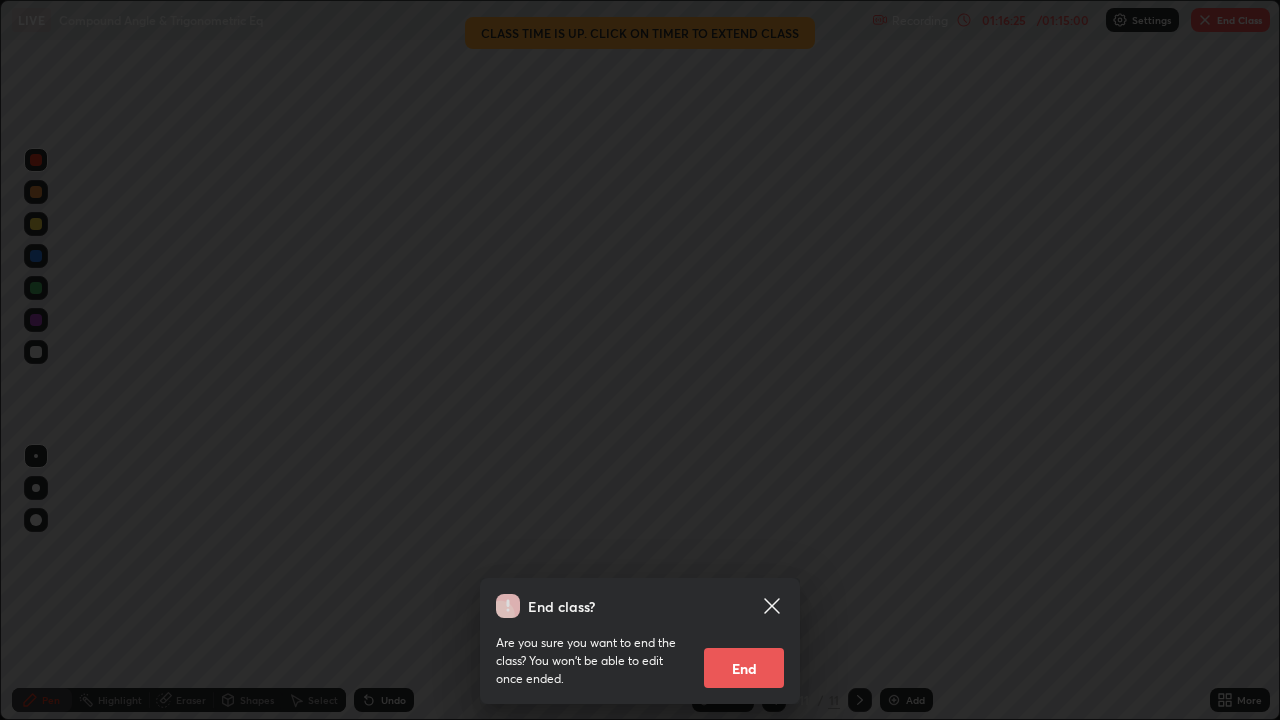 click on "End" at bounding box center (744, 668) 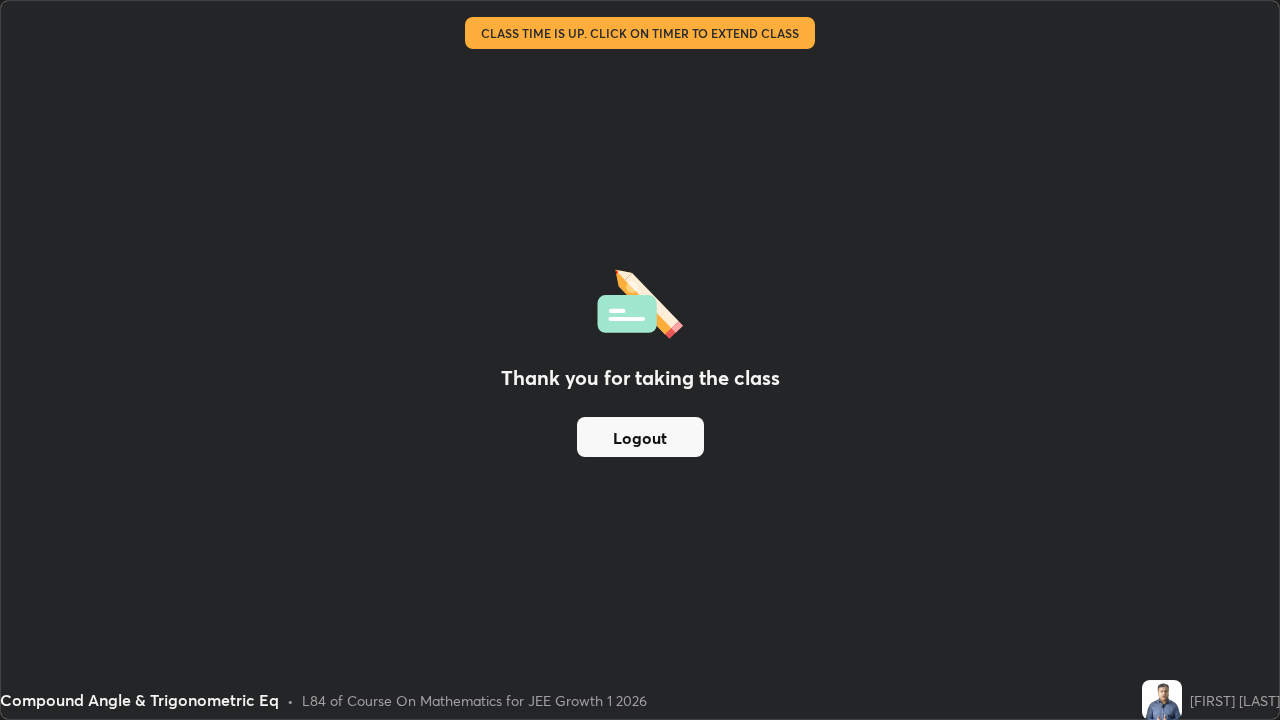 click on "Thank you for taking the class Logout" at bounding box center [640, 360] 